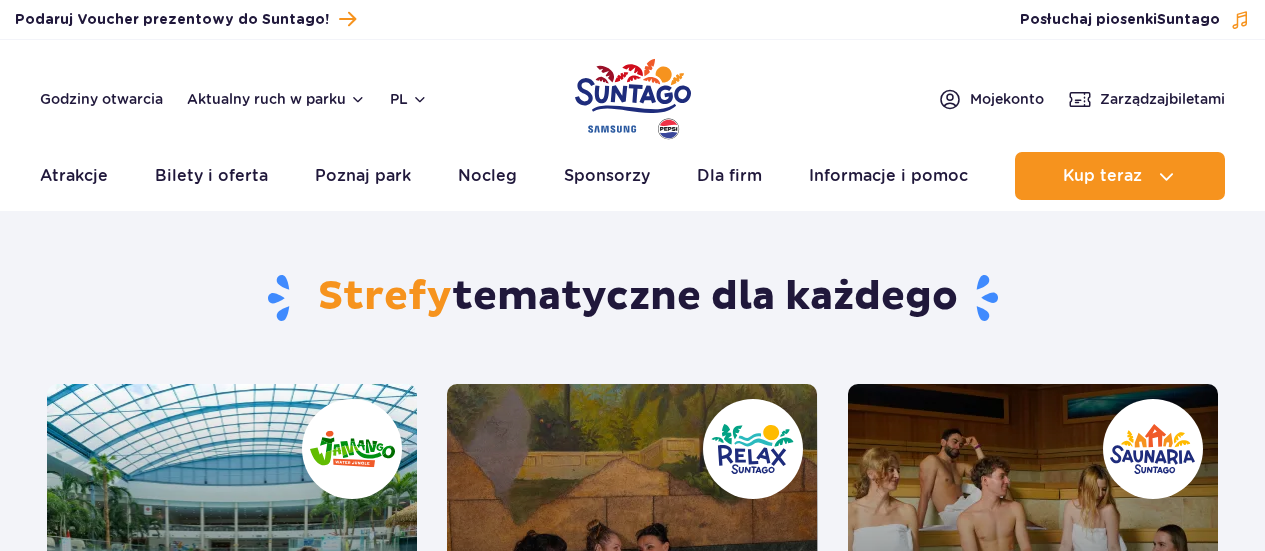 scroll, scrollTop: 0, scrollLeft: 0, axis: both 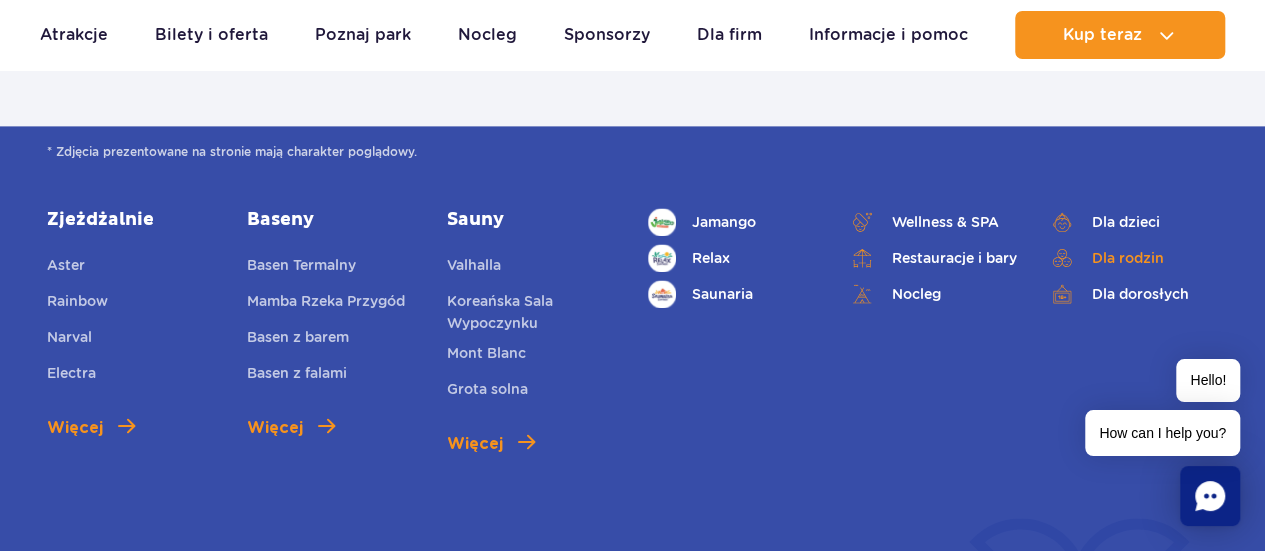 click on "Dla rodzin" at bounding box center [1133, 258] 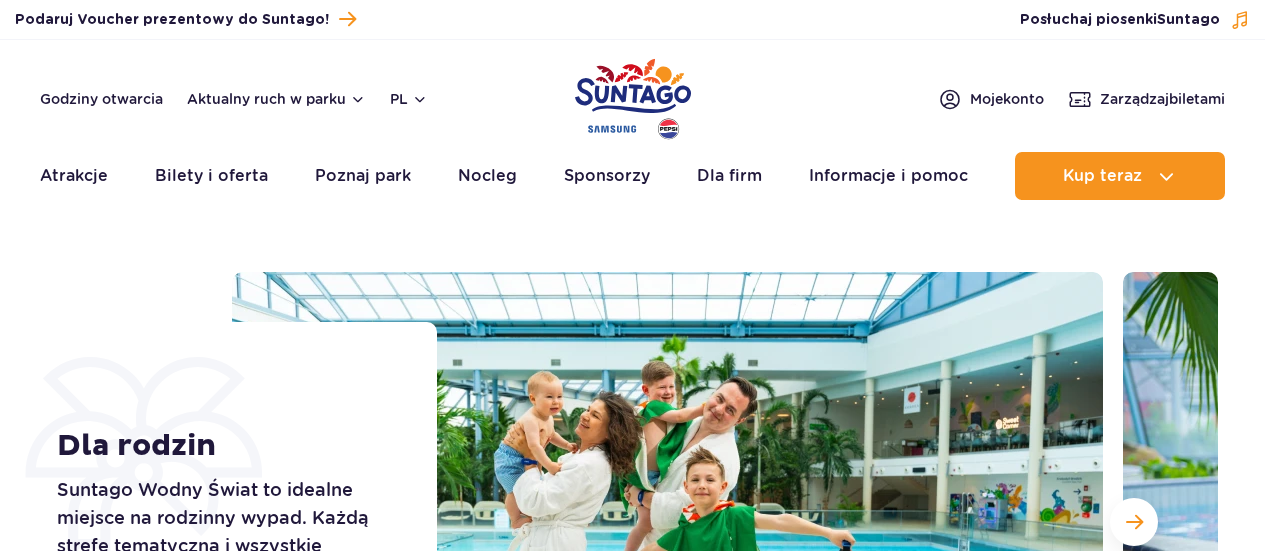 scroll, scrollTop: 0, scrollLeft: 0, axis: both 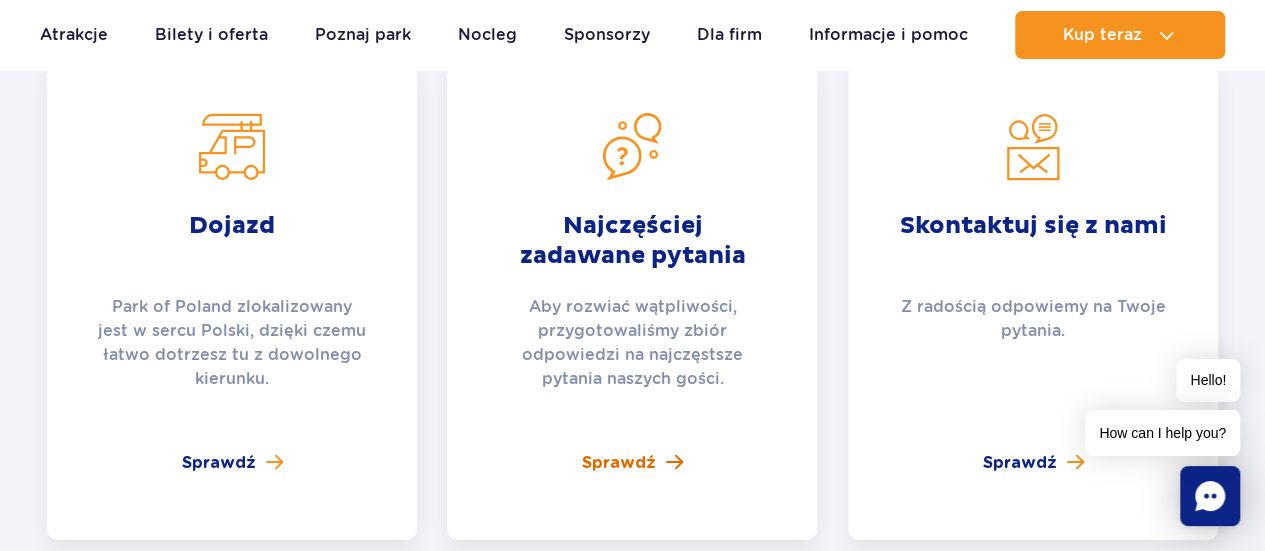 click on "Sprawdź" at bounding box center (619, 463) 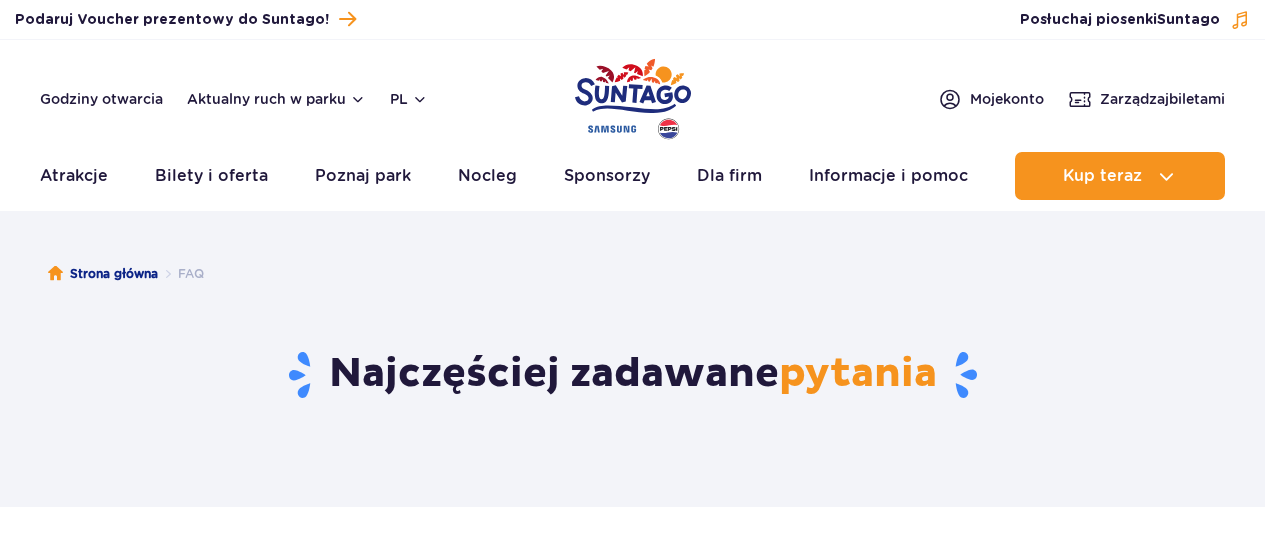 scroll, scrollTop: 0, scrollLeft: 0, axis: both 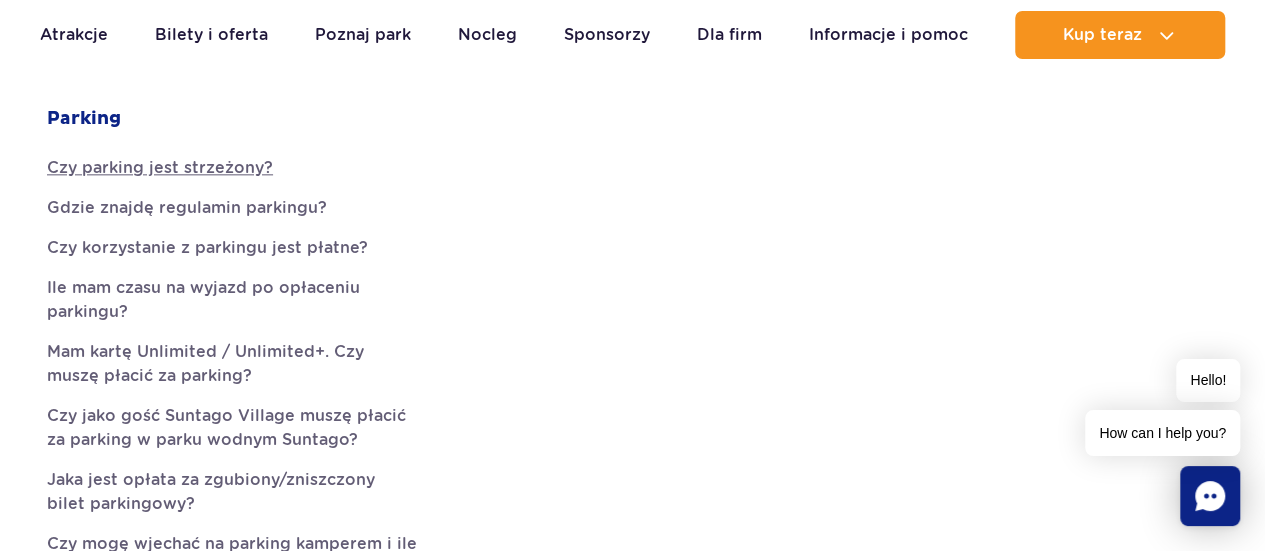 click on "Czy parking jest strzeżony?" at bounding box center [232, 168] 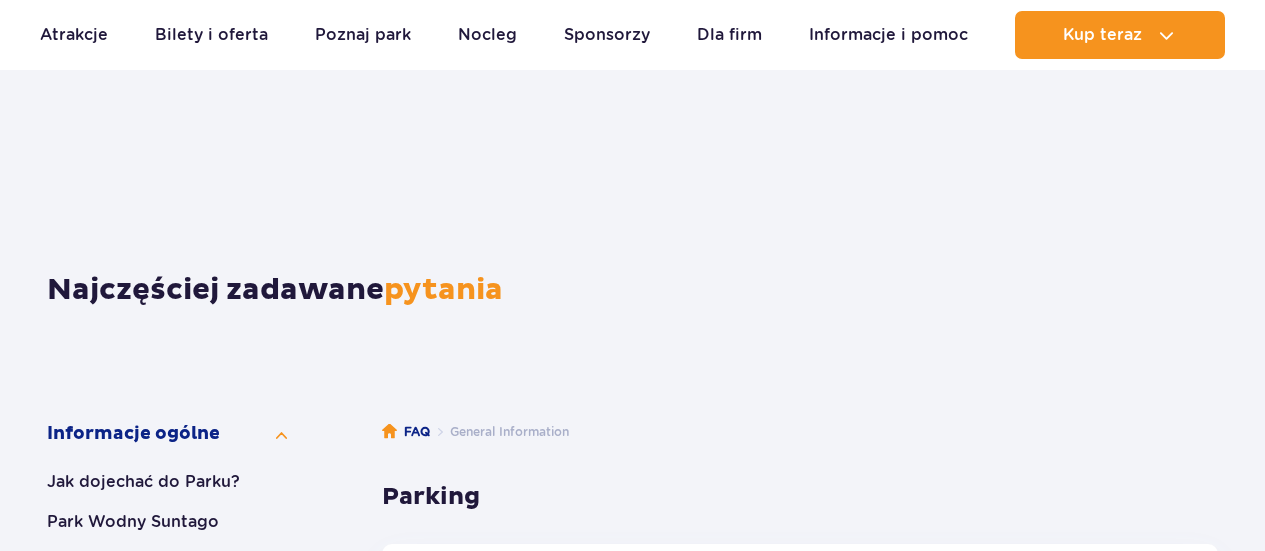 scroll, scrollTop: 474, scrollLeft: 0, axis: vertical 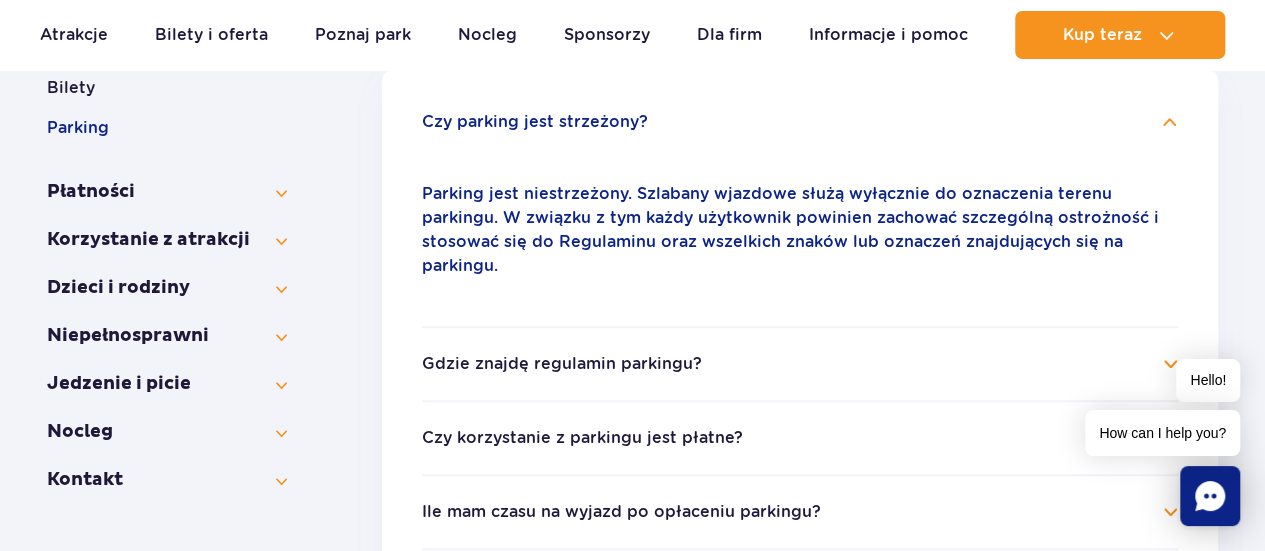 click on "Gdzie znajdę regulamin parkingu?
Regulamin parkingu jest dostępny na naszej stronie internetowej  [URL]  oraz w kasach parku. Pamiętaj, że skorzystanie z parkingu jest równoznaczne z zaakceptowaniem regulaminu." at bounding box center (800, 363) 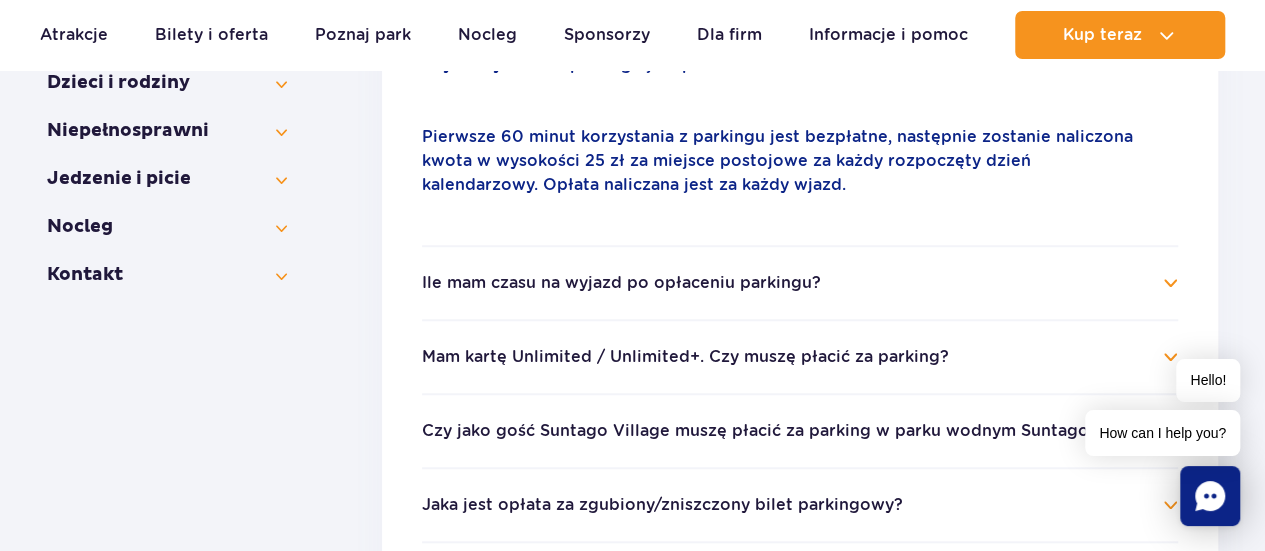 scroll, scrollTop: 683, scrollLeft: 0, axis: vertical 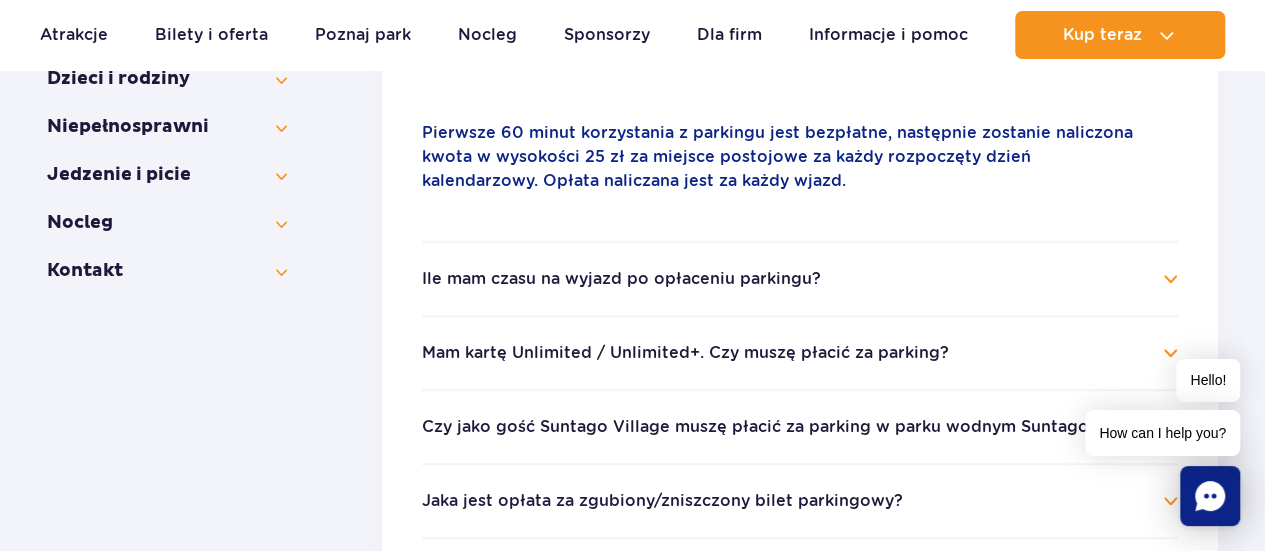 click on "Ile mam czasu na wyjazd po opłaceniu parkingu?" at bounding box center [800, 279] 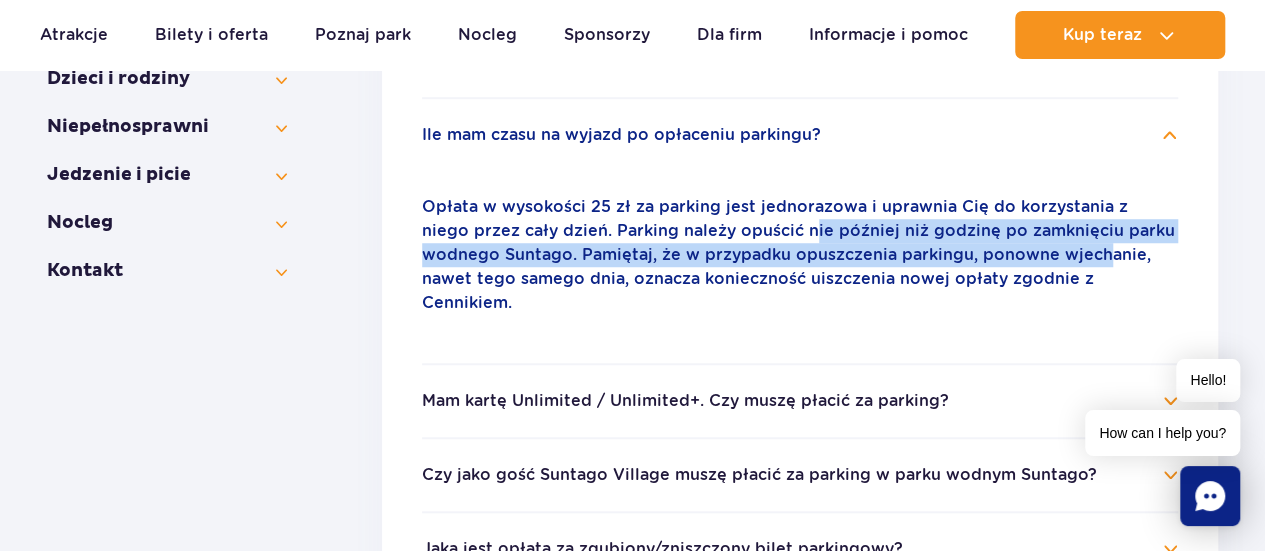 drag, startPoint x: 757, startPoint y: 221, endPoint x: 1097, endPoint y: 253, distance: 341.50256 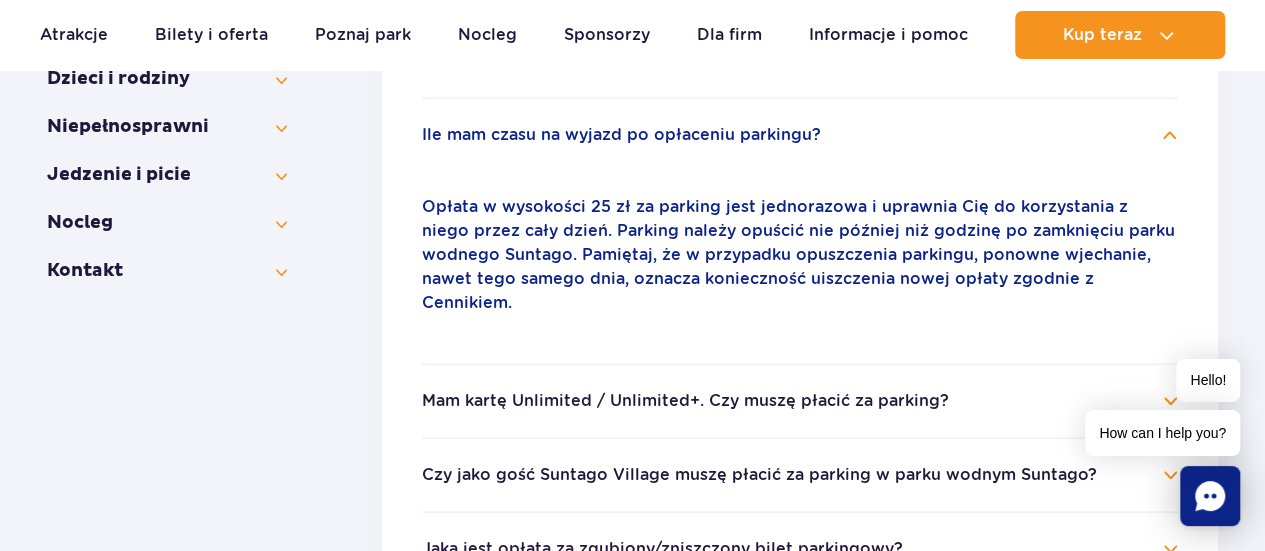 click on "Opłata w wysokości 25 zł za parking jest jednorazowa i uprawnia Cię do korzystania z niego przez cały dzień. Parking należy opuścić nie później niż godzinę po zamknięciu parku wodnego Suntago. Pamiętaj, że w przypadku opuszczenia parkingu, ponowne wjechanie, nawet tego samego dnia, oznacza konieczność uiszczenia nowej opłaty zgodnie z Cennikiem." at bounding box center [800, 255] 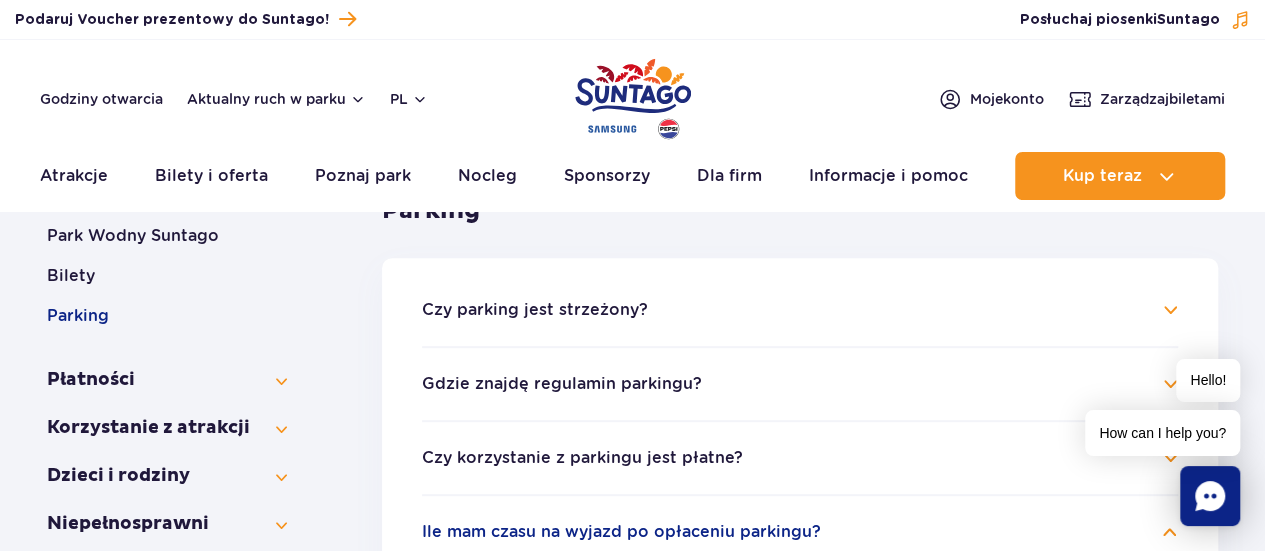 scroll, scrollTop: 0, scrollLeft: 0, axis: both 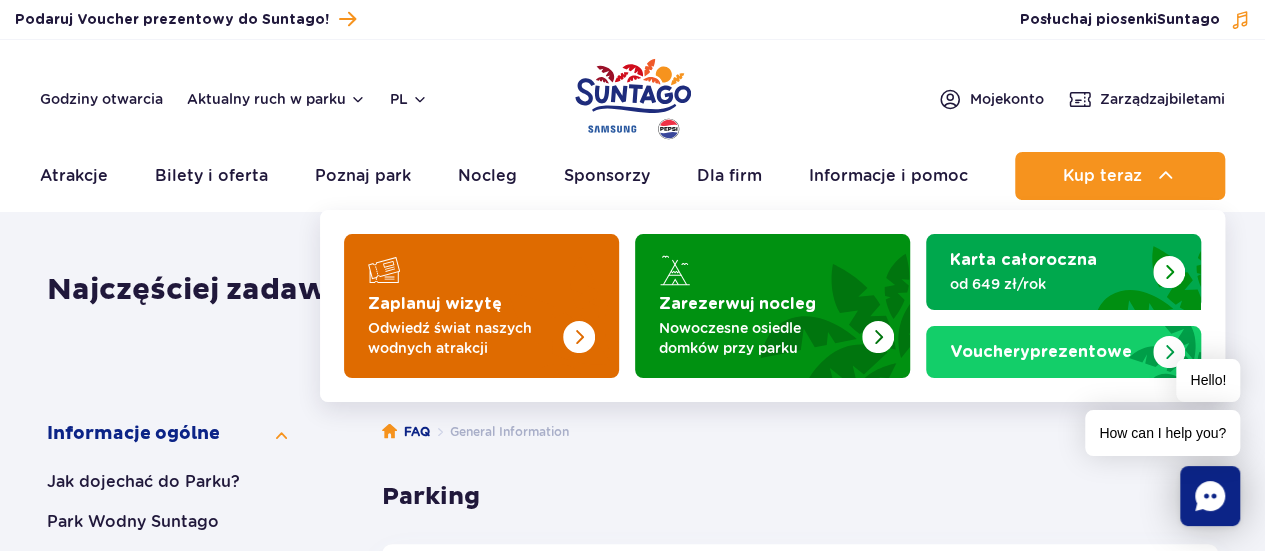 click on "Odwiedź świat naszych wodnych atrakcji" at bounding box center (465, 338) 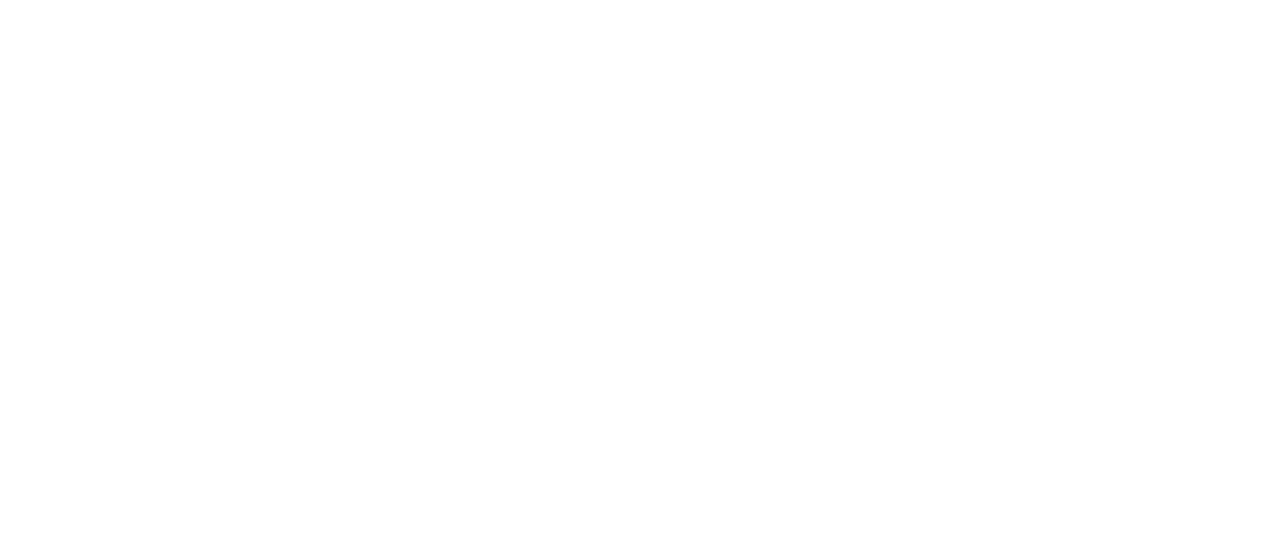 scroll, scrollTop: 0, scrollLeft: 0, axis: both 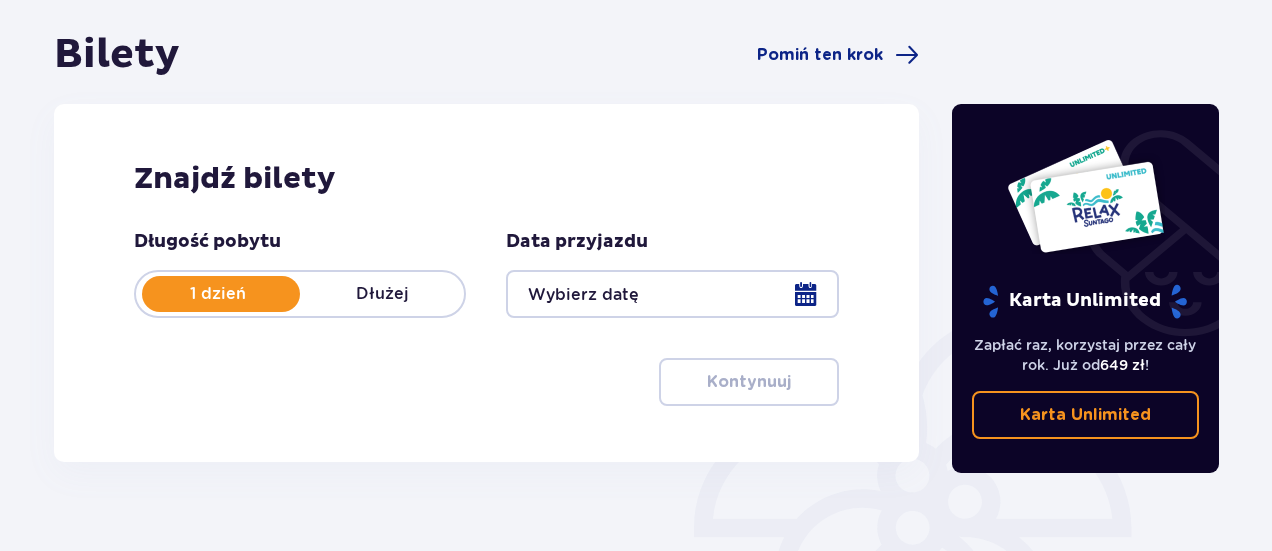click on "Bilety Pomiń ten krok Znajdź bilety Długość pobytu 1 dzień Dłużej Data przyjazdu Kontynuuj" at bounding box center (486, 258) 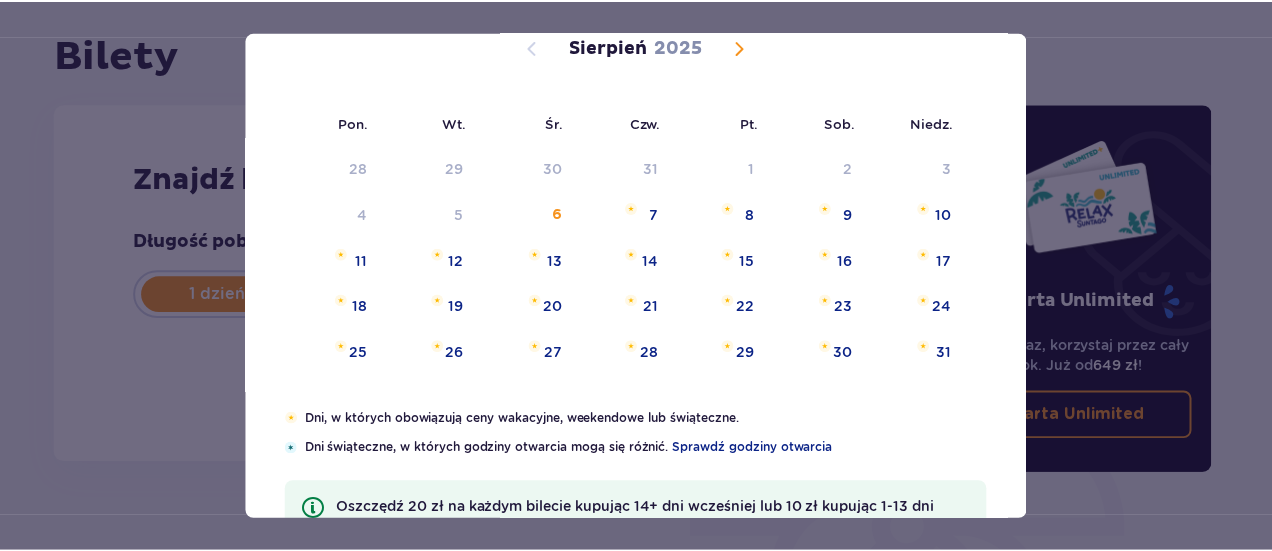 scroll, scrollTop: 163, scrollLeft: 0, axis: vertical 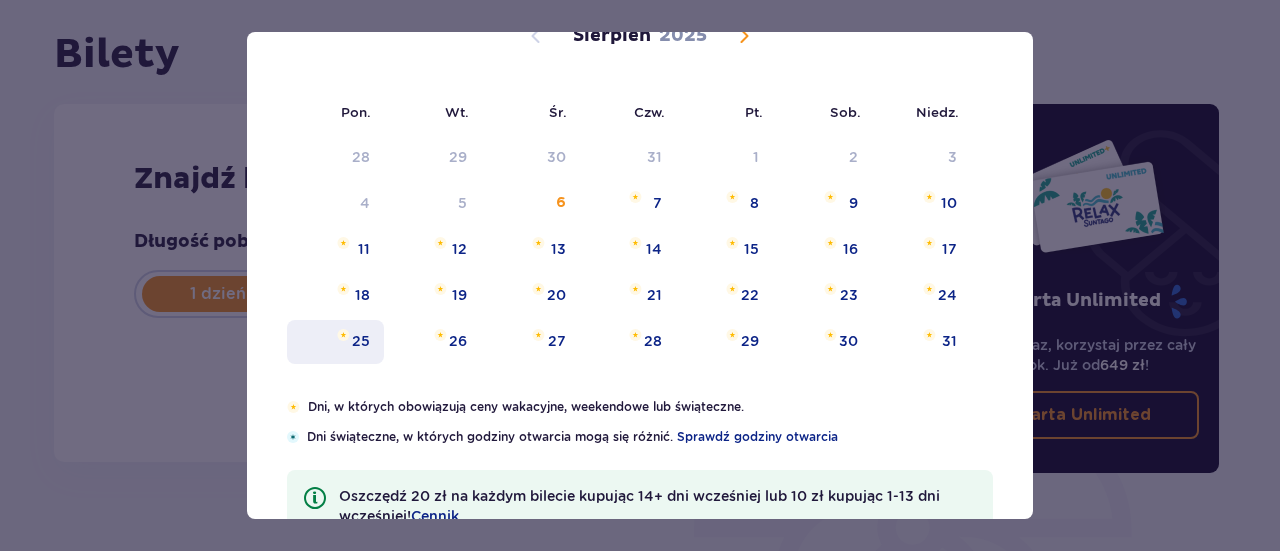 click on "25" at bounding box center (335, 342) 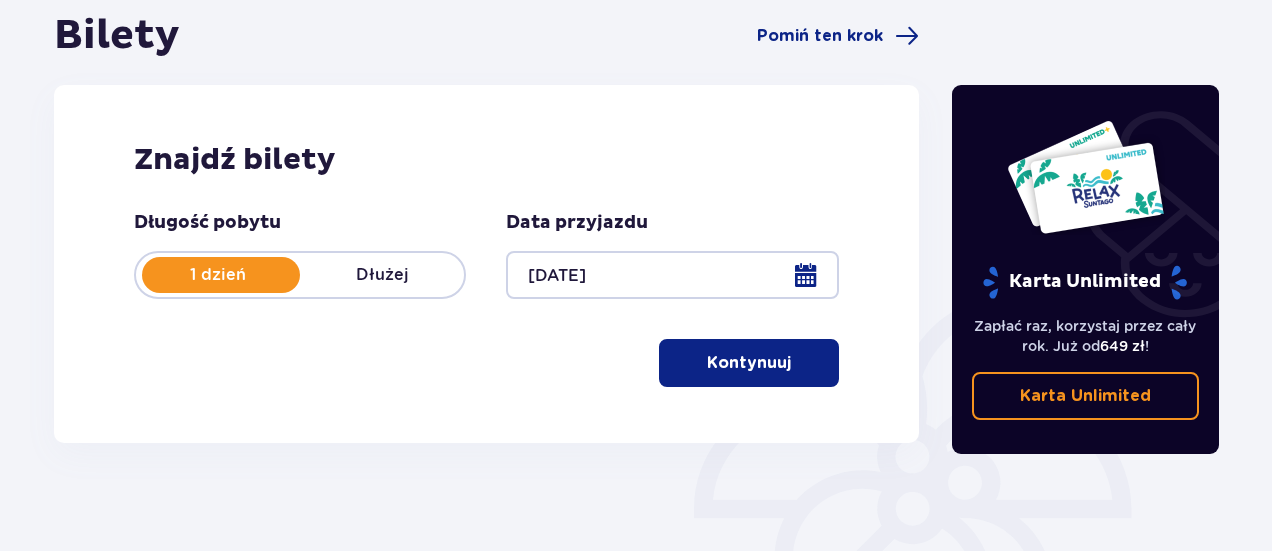 scroll, scrollTop: 196, scrollLeft: 0, axis: vertical 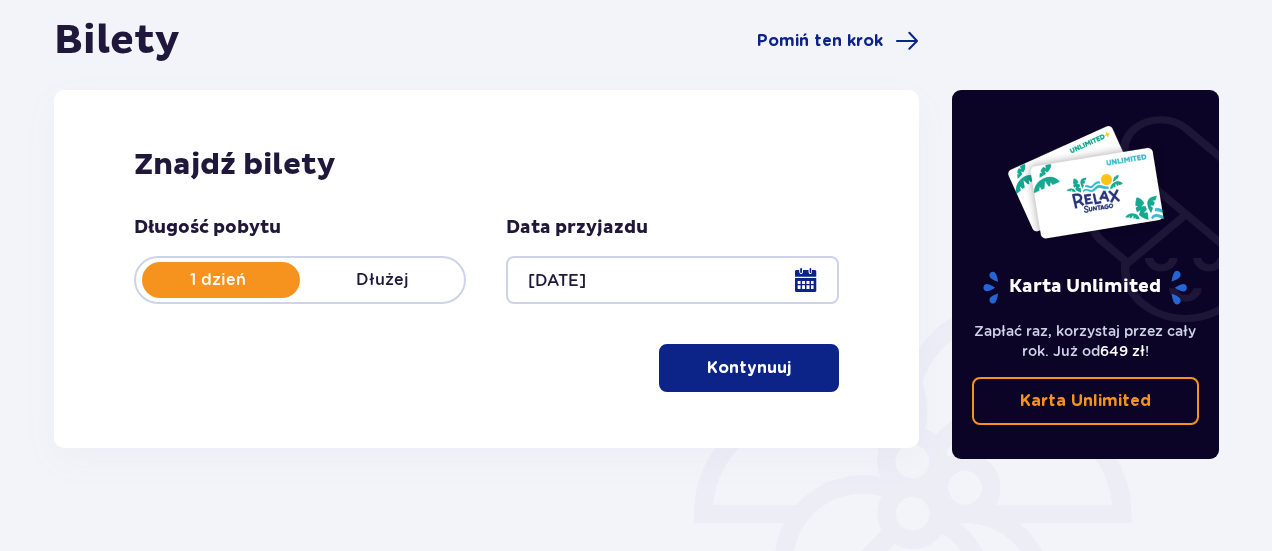 click on "Kontynuuj" at bounding box center (749, 368) 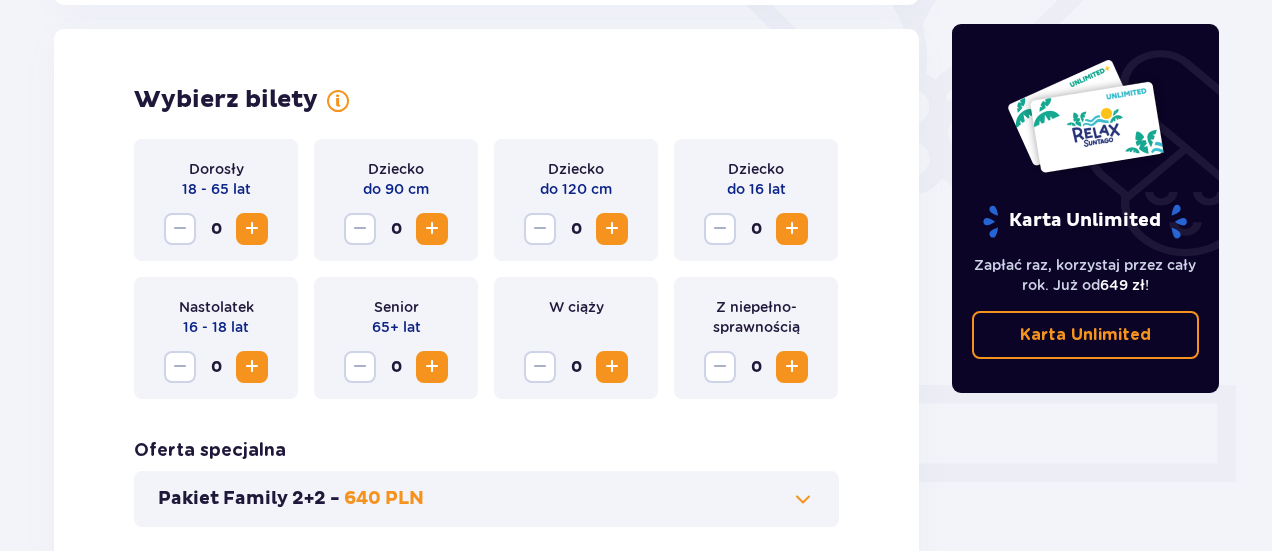 scroll, scrollTop: 556, scrollLeft: 0, axis: vertical 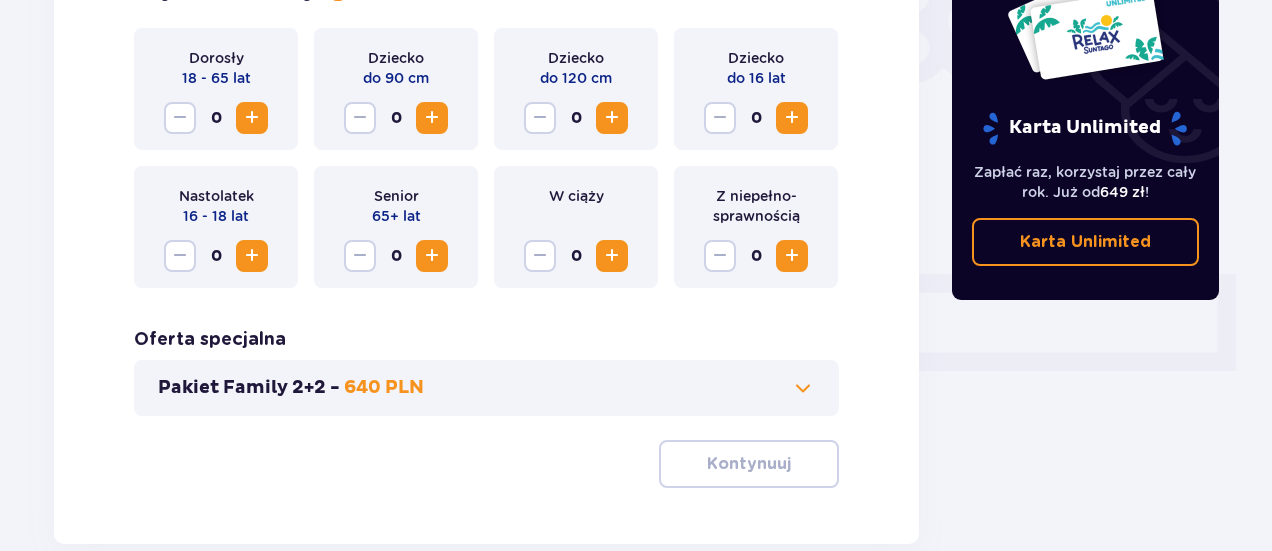 click at bounding box center (803, 388) 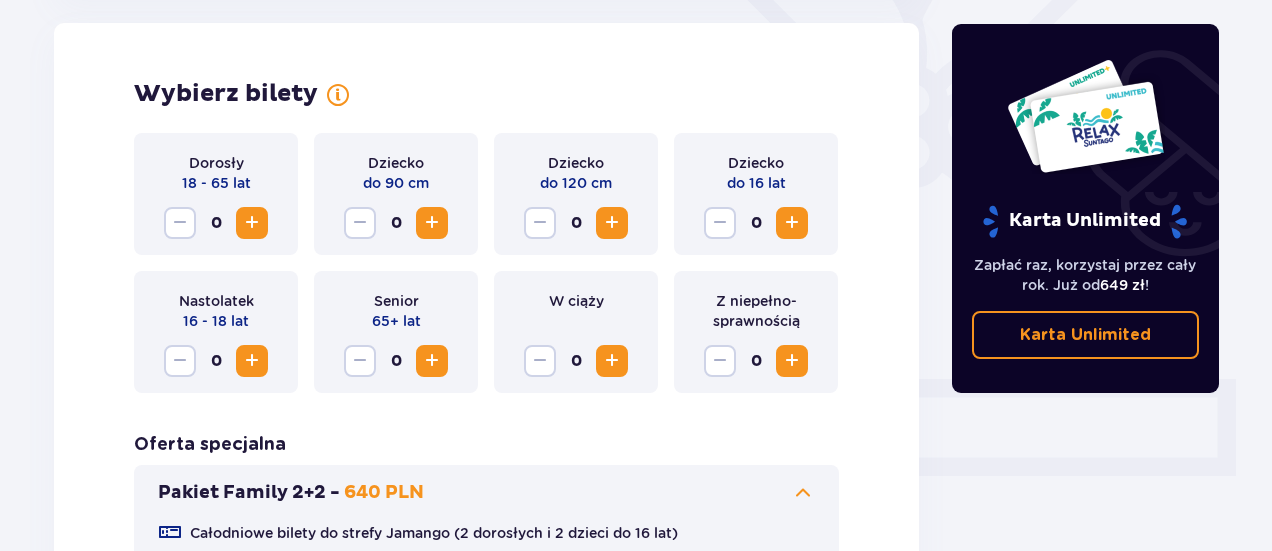 scroll, scrollTop: 556, scrollLeft: 0, axis: vertical 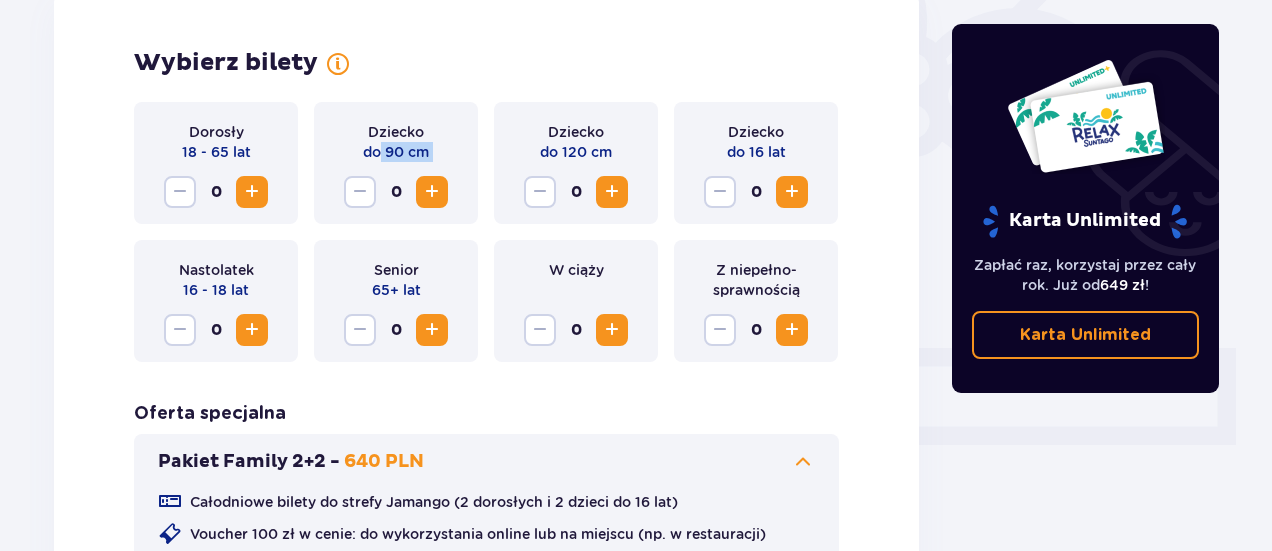 drag, startPoint x: 381, startPoint y: 167, endPoint x: 338, endPoint y: 198, distance: 53.009434 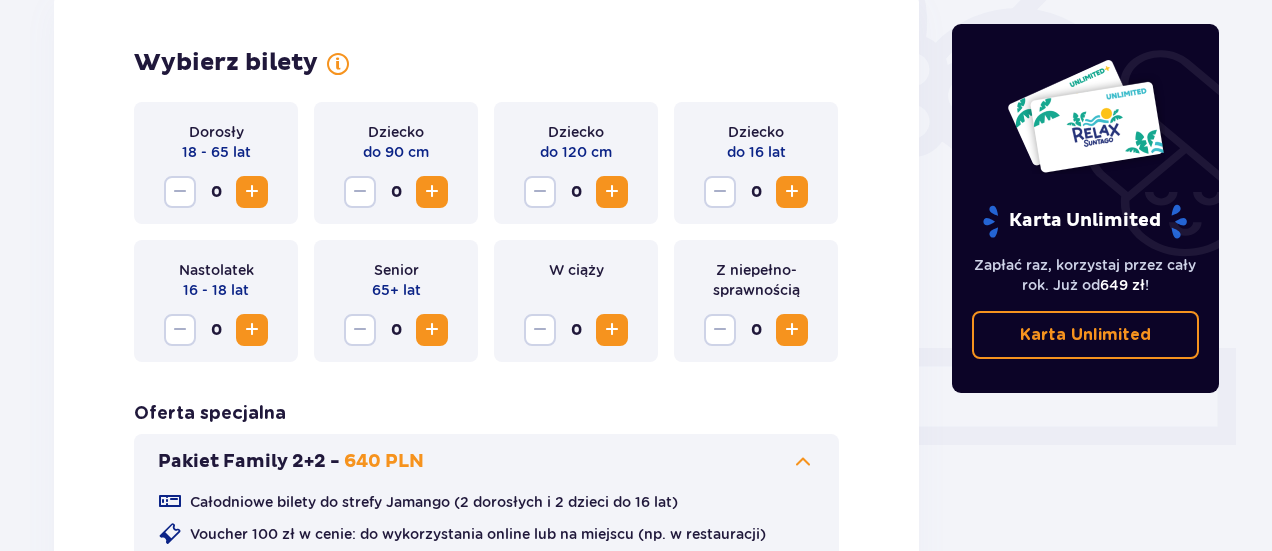 click on "Wybierz bilety" at bounding box center (486, 63) 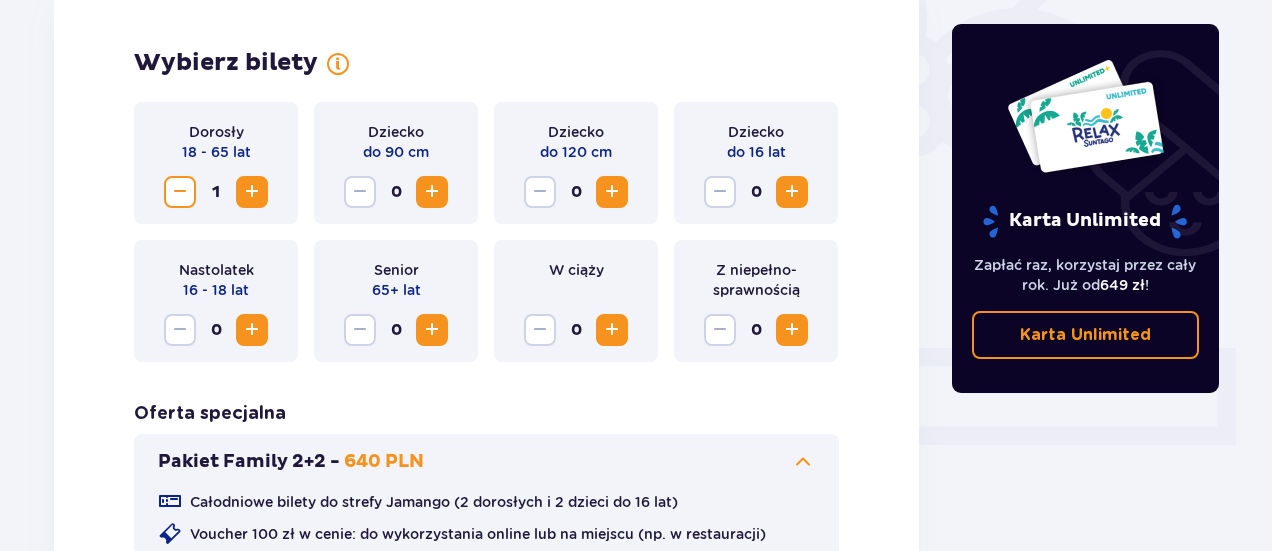 click at bounding box center (252, 192) 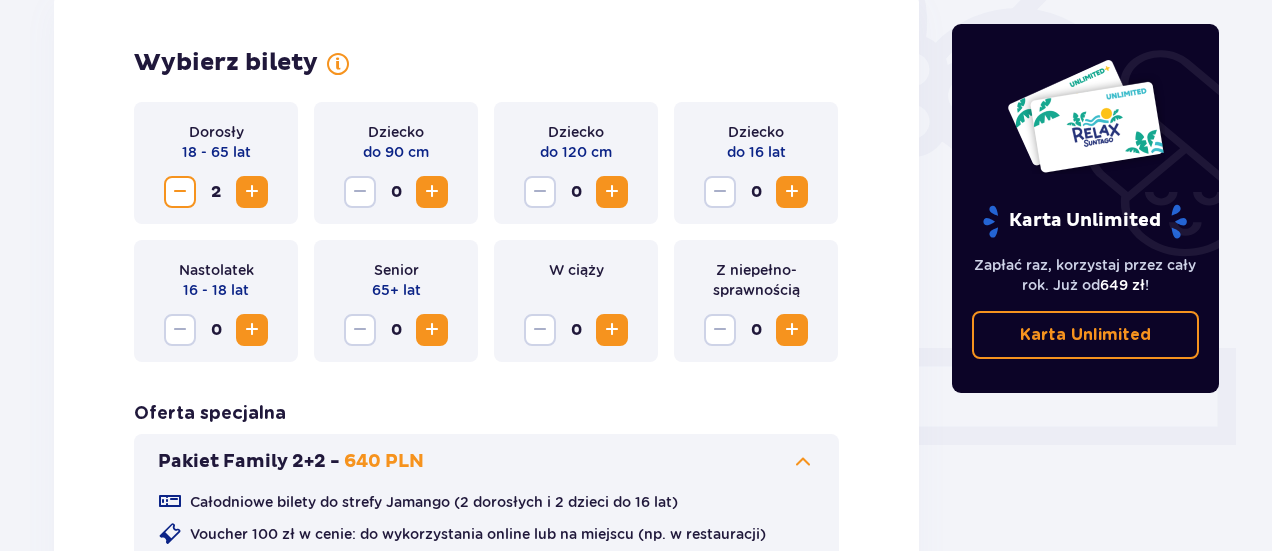 click at bounding box center (612, 192) 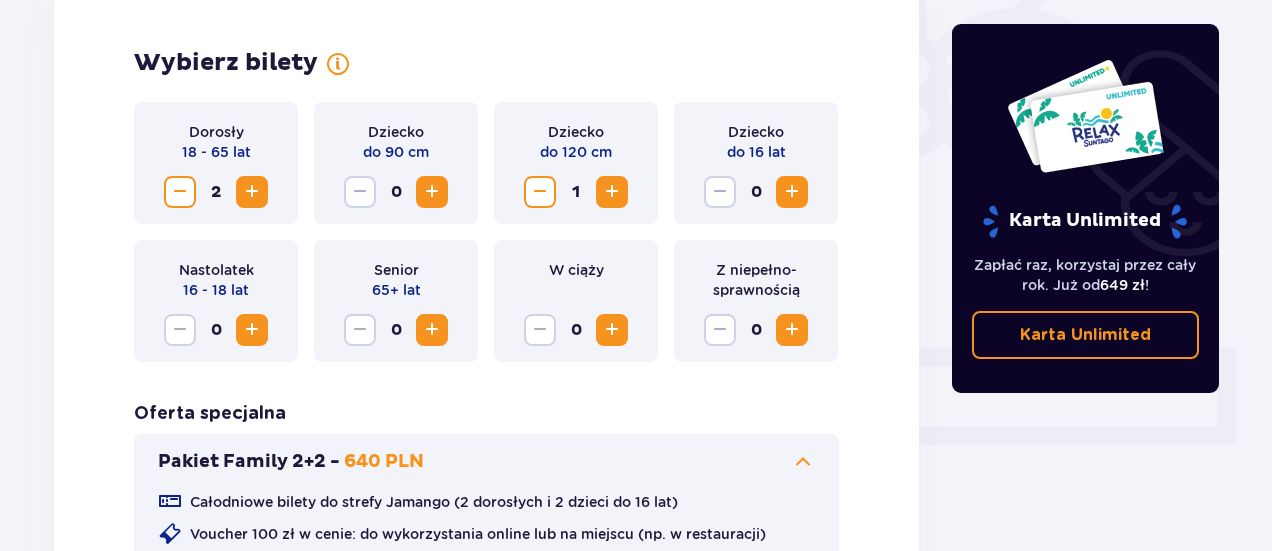 click at bounding box center (792, 192) 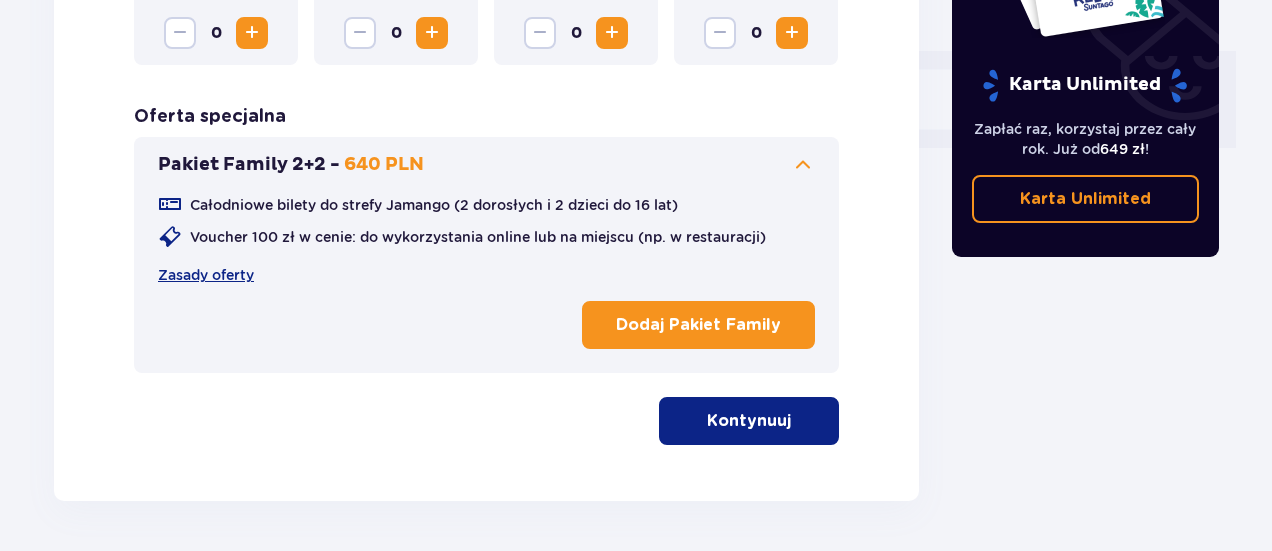 scroll, scrollTop: 954, scrollLeft: 0, axis: vertical 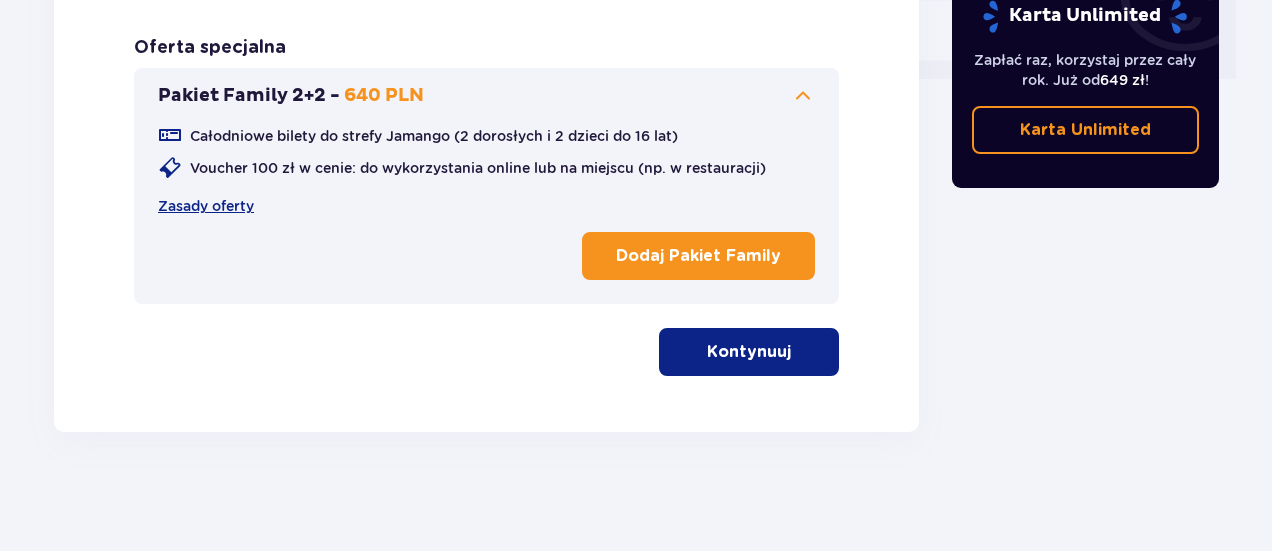 click at bounding box center (795, 352) 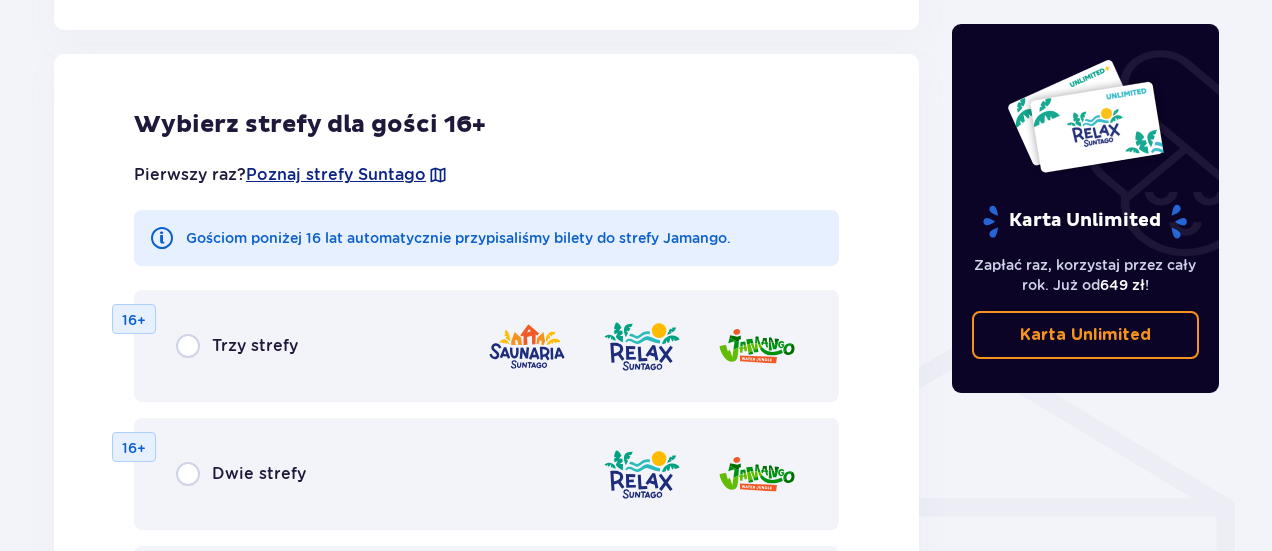 scroll, scrollTop: 1290, scrollLeft: 0, axis: vertical 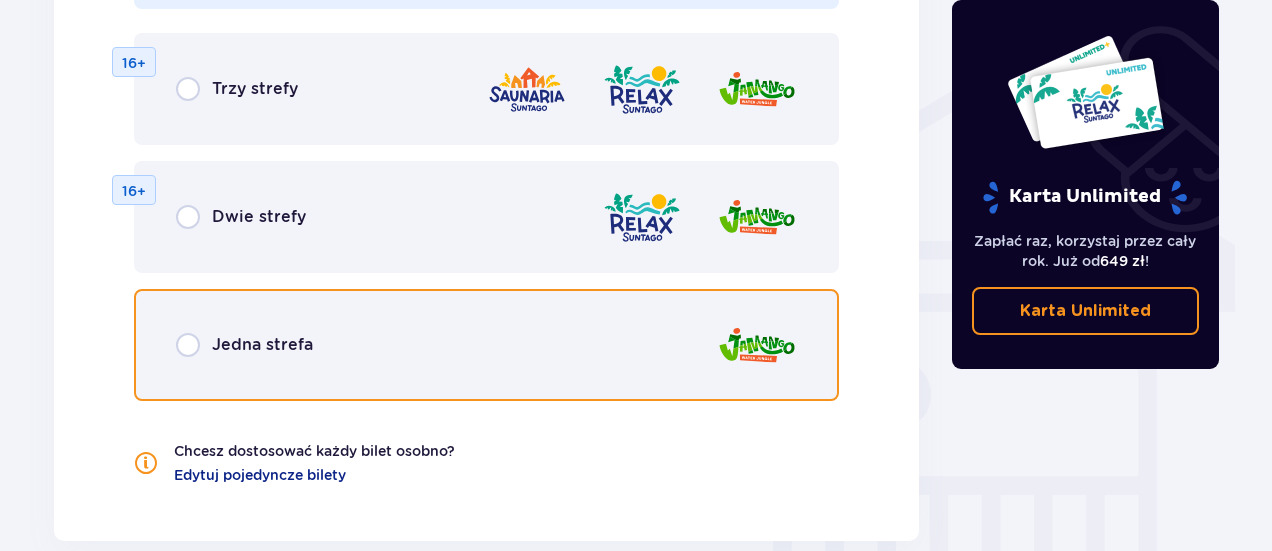 click at bounding box center (188, 345) 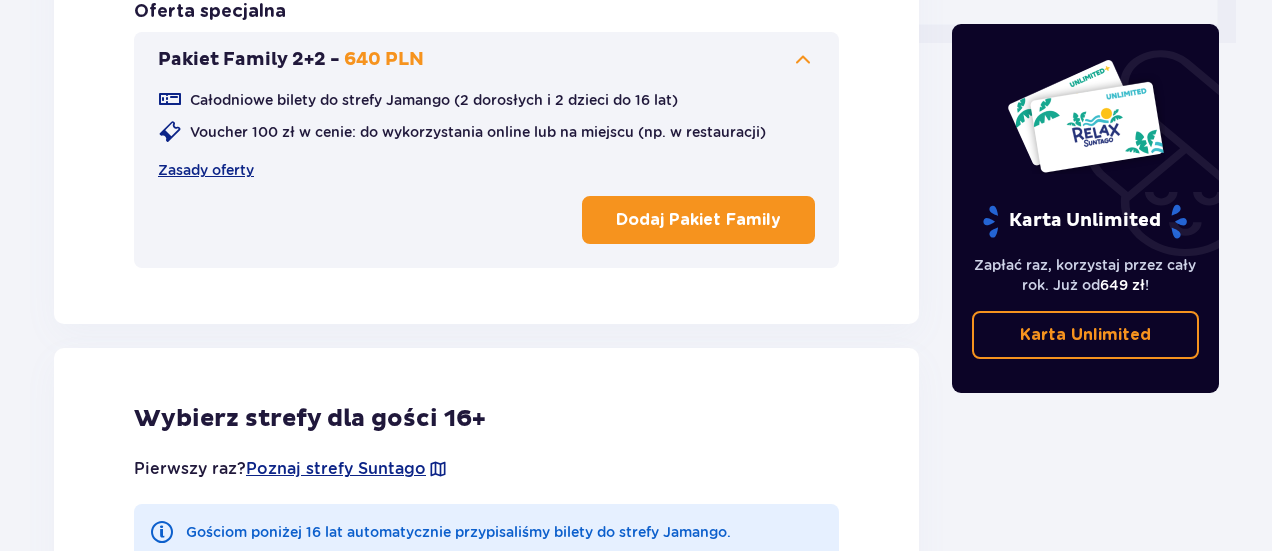 scroll, scrollTop: 970, scrollLeft: 0, axis: vertical 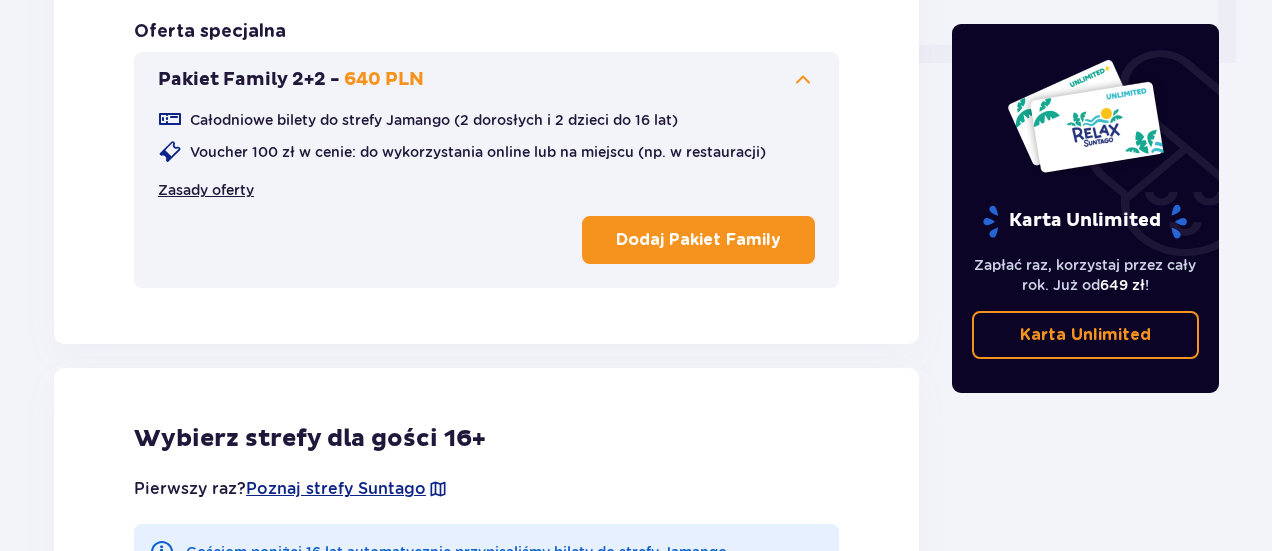 click on "Zasady oferty" at bounding box center [206, 190] 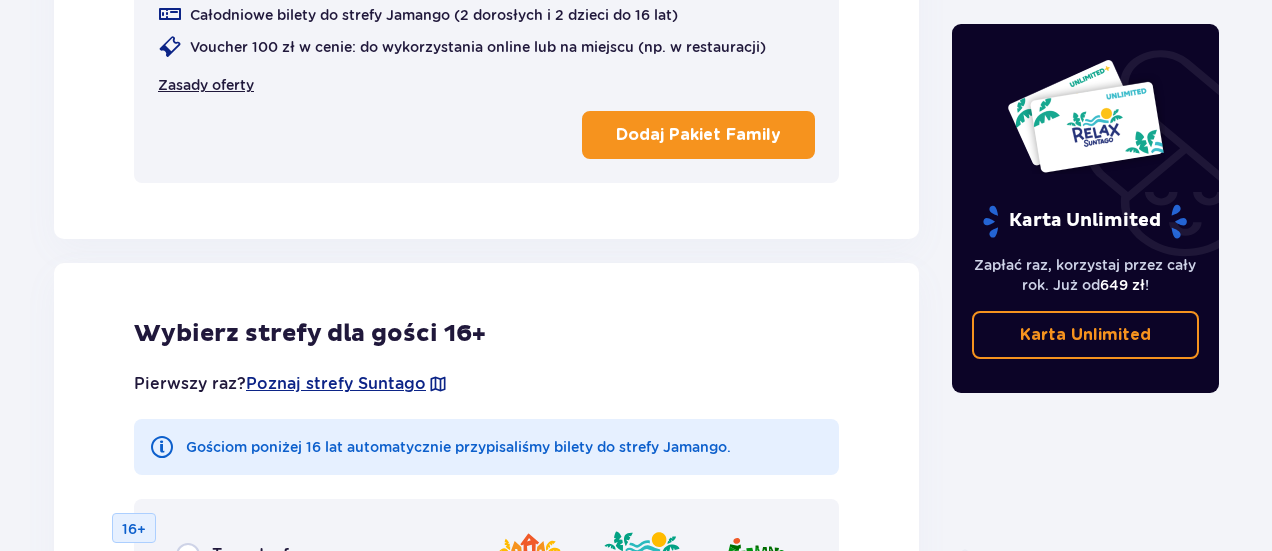 scroll, scrollTop: 1086, scrollLeft: 0, axis: vertical 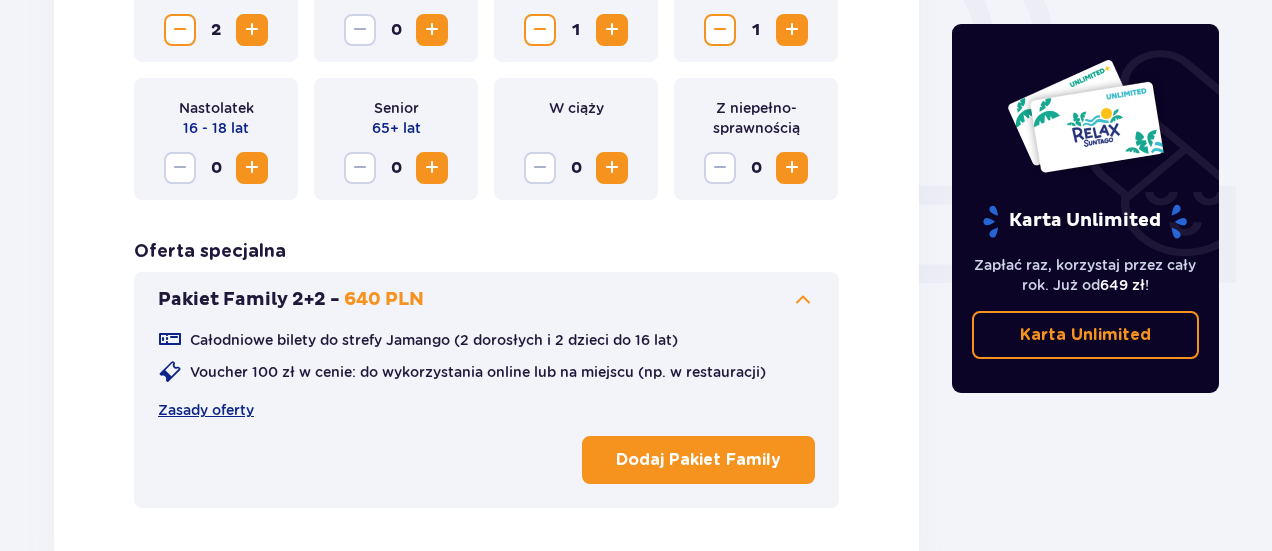 drag, startPoint x: 872, startPoint y: 473, endPoint x: 950, endPoint y: 415, distance: 97.20082 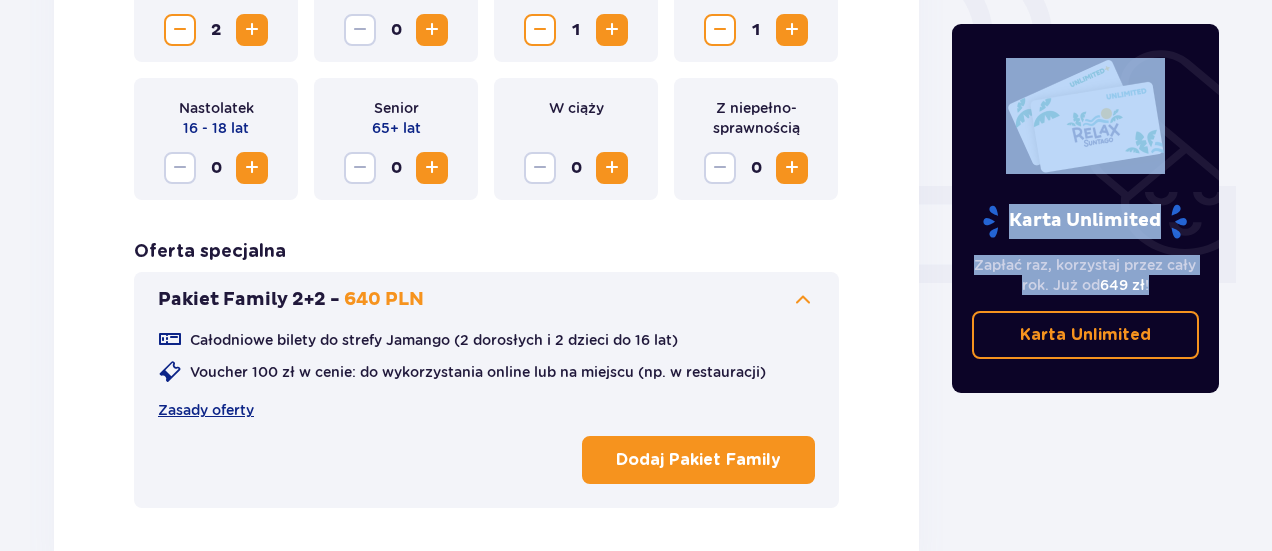 click at bounding box center [720, 30] 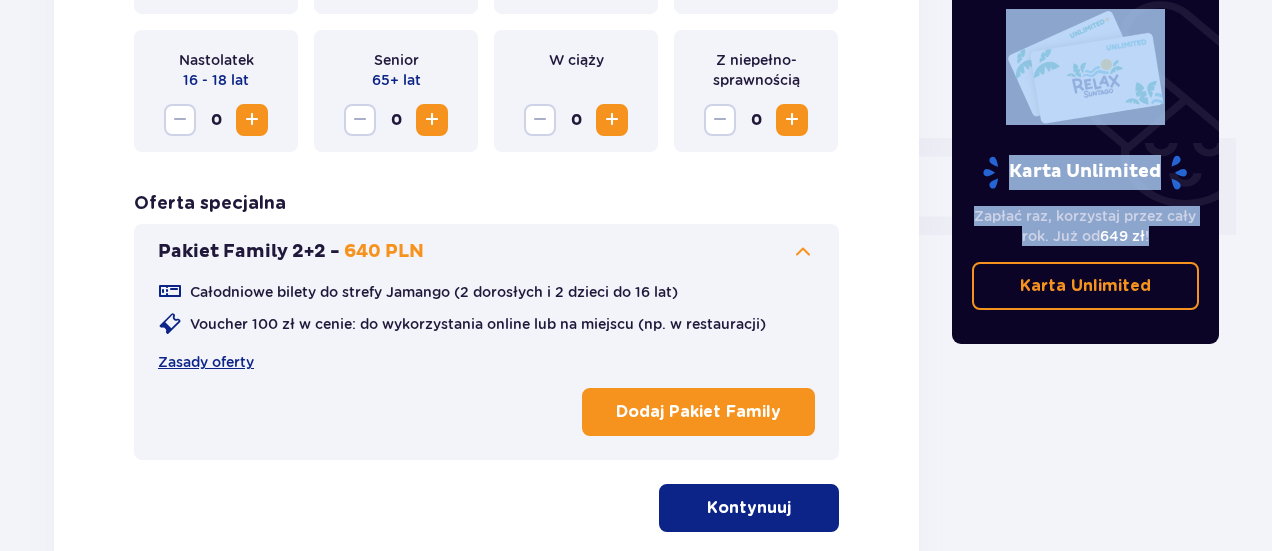 scroll, scrollTop: 954, scrollLeft: 0, axis: vertical 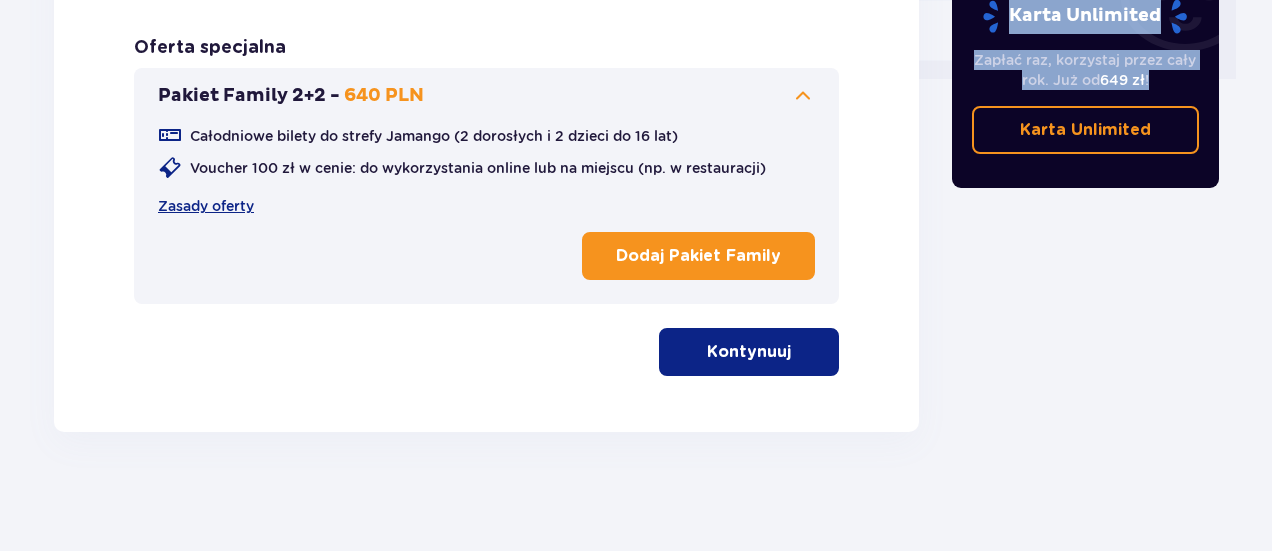 click on "Kontynuuj" at bounding box center [749, 352] 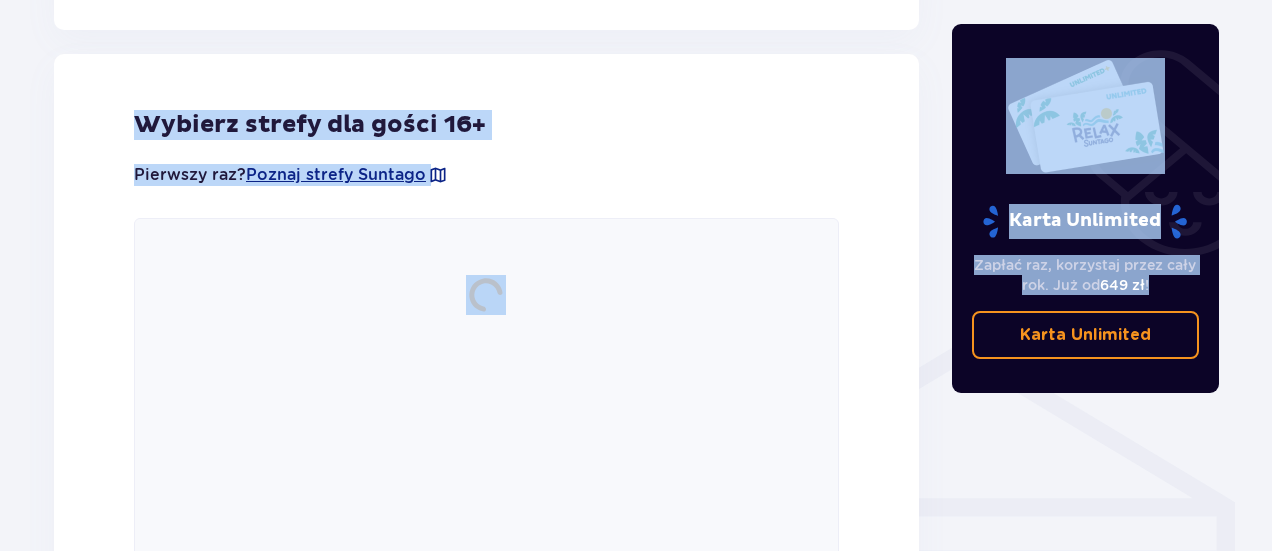 scroll, scrollTop: 1290, scrollLeft: 0, axis: vertical 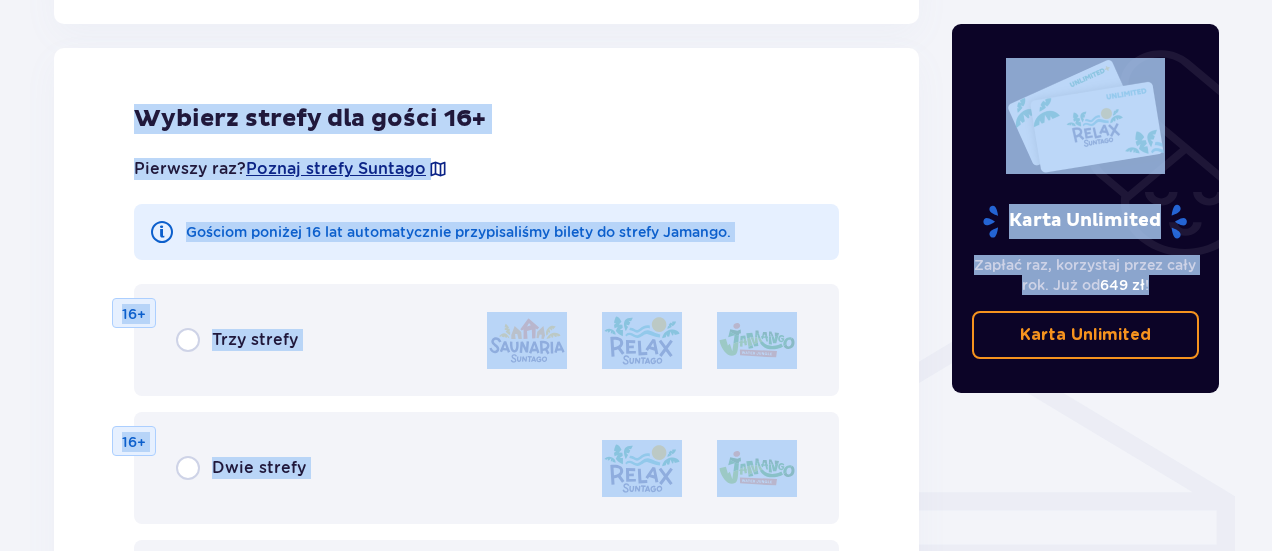 click on "Wybierz strefy dla gości 16+ Pierwszy raz?  Poznaj strefy Suntago Gościom poniżej 16 lat automatycznie przypisaliśmy bilety do strefy Jamango. Trzy strefy 16+ Dwie strefy 16+ Jedna strefa Chcesz dostosować każdy bilet osobno? Edytuj pojedyncze bilety" at bounding box center [486, 420] 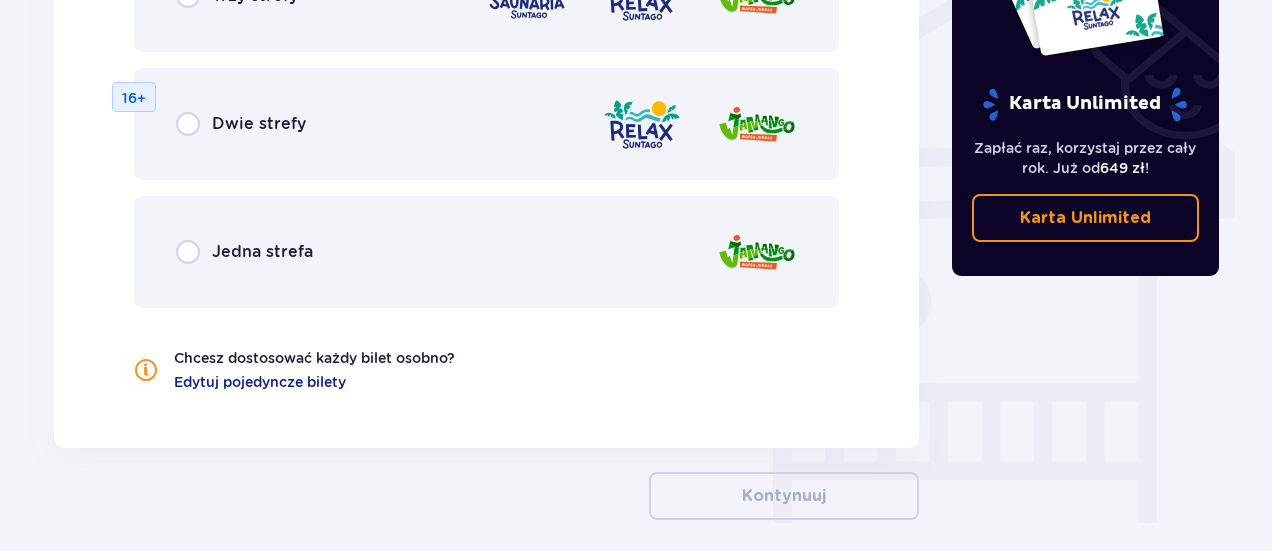 scroll, scrollTop: 1700, scrollLeft: 0, axis: vertical 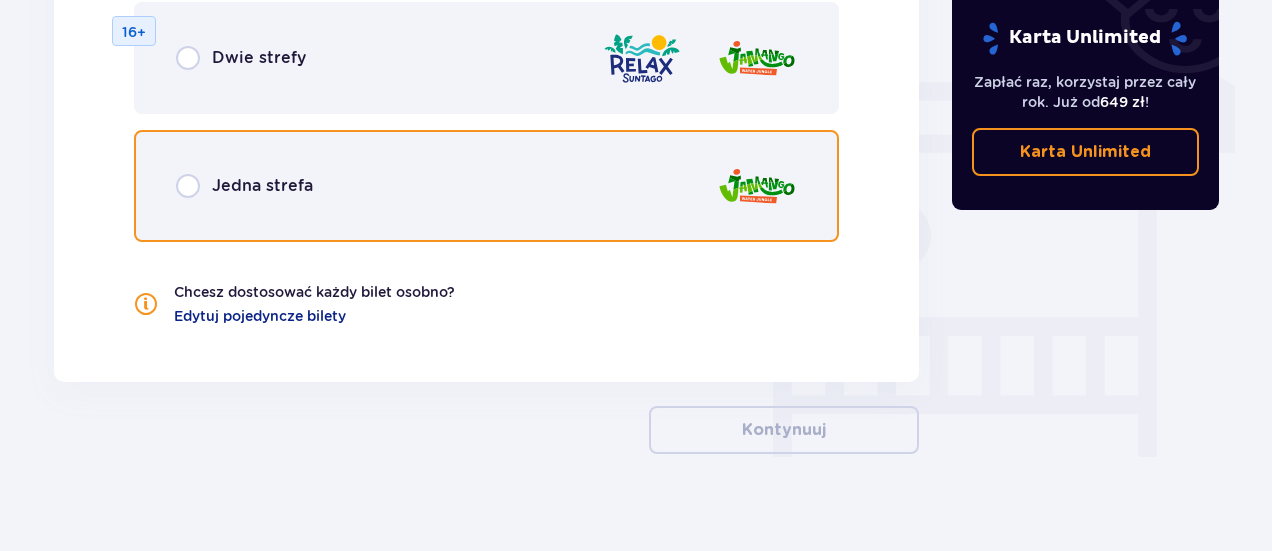 click at bounding box center (188, 186) 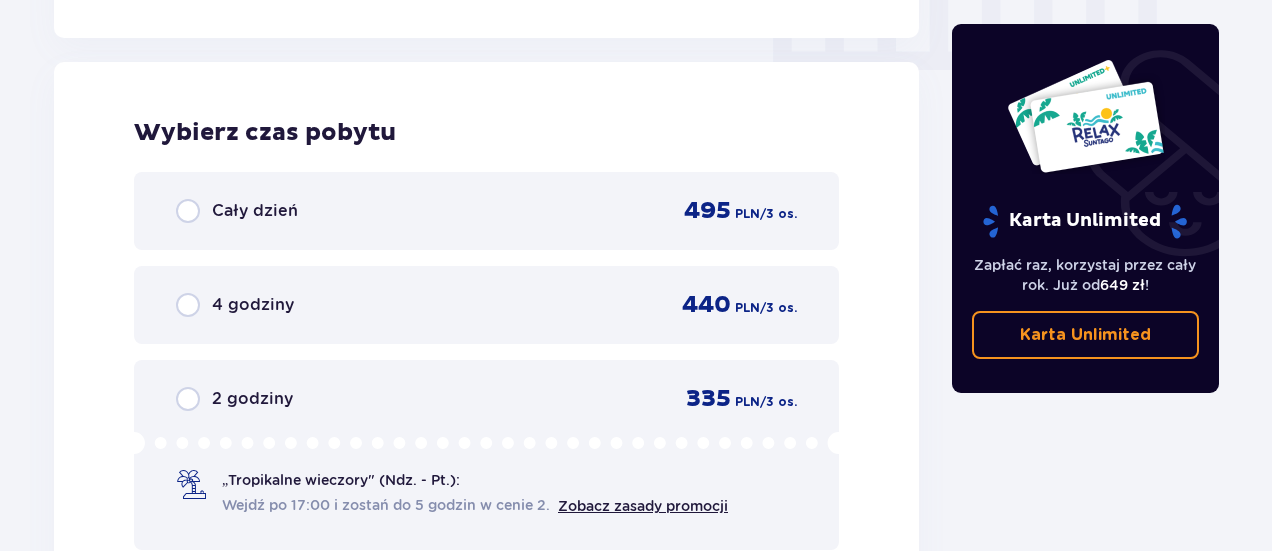 scroll, scrollTop: 2058, scrollLeft: 0, axis: vertical 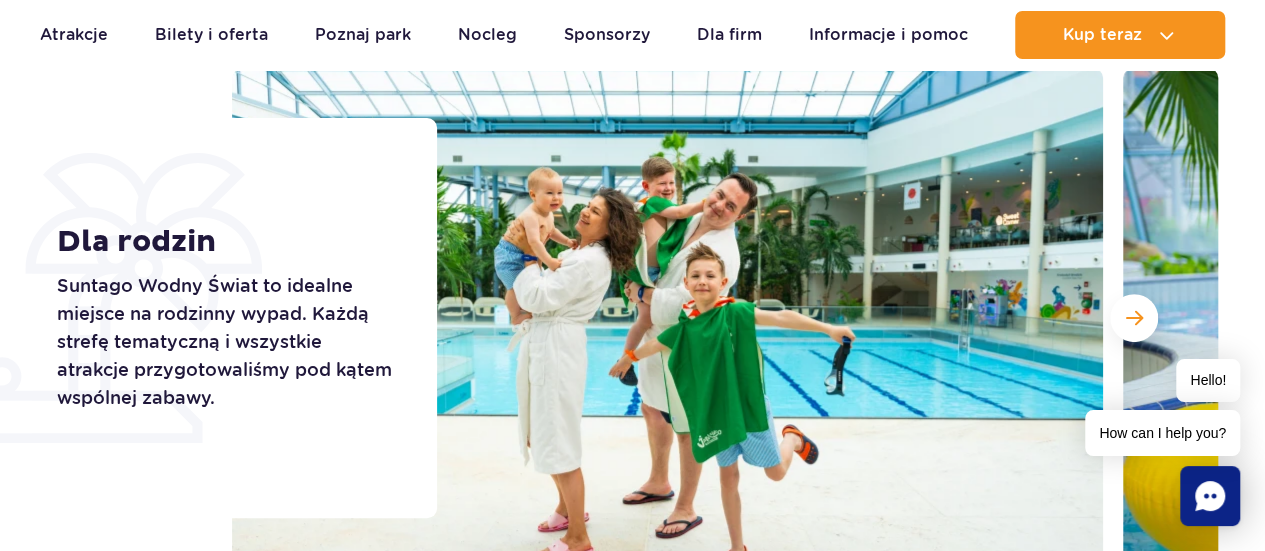 drag, startPoint x: 1277, startPoint y: 36, endPoint x: 1274, endPoint y: 57, distance: 21.213203 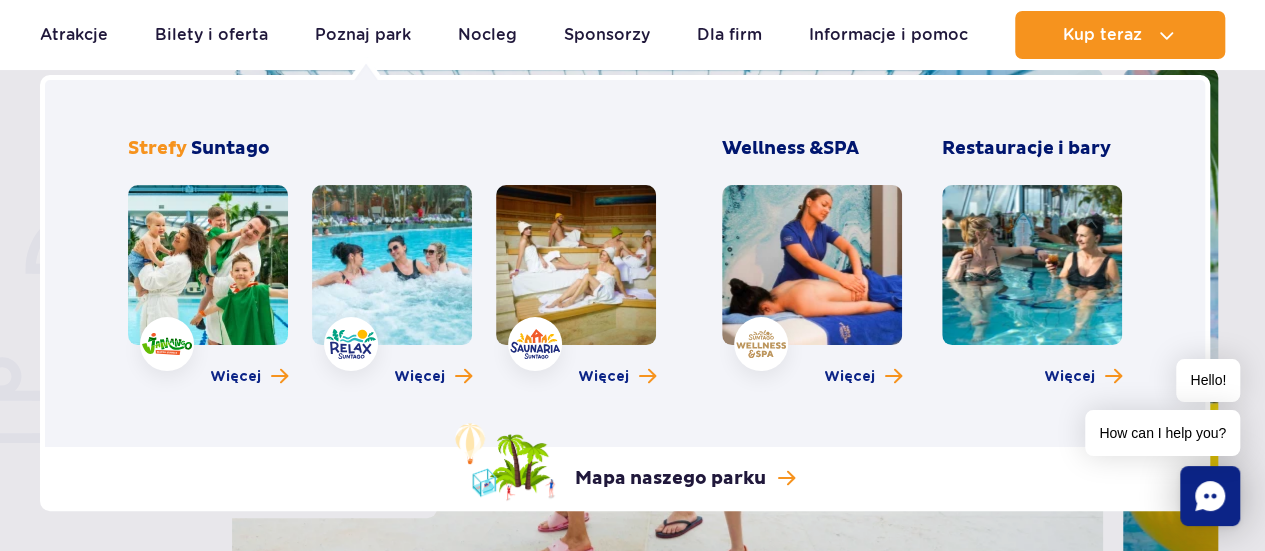 click at bounding box center [208, 265] 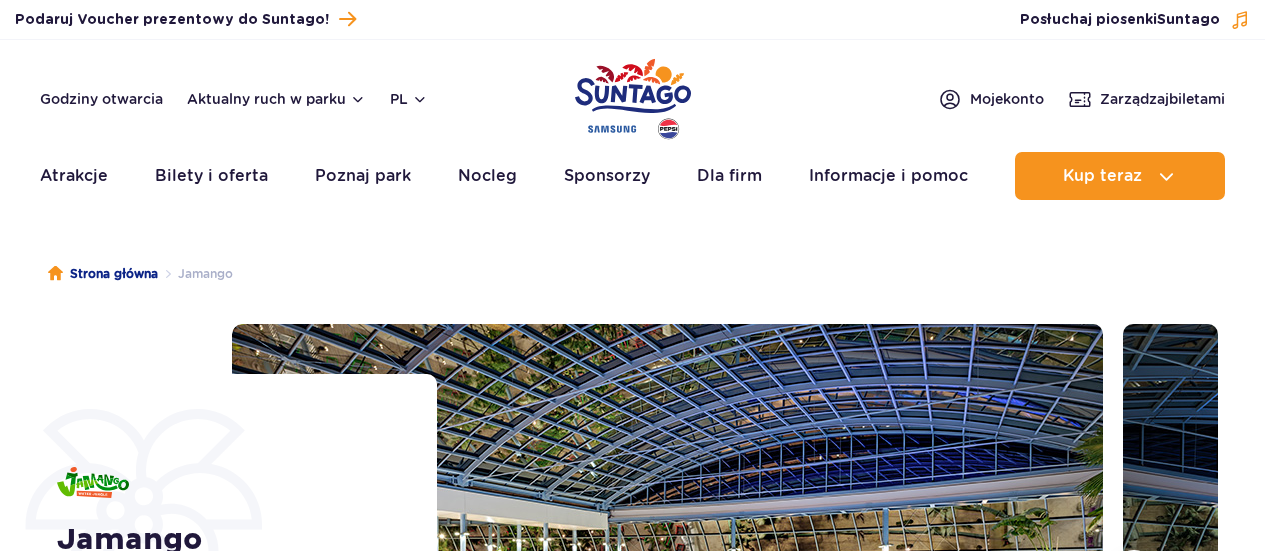 scroll, scrollTop: 0, scrollLeft: 0, axis: both 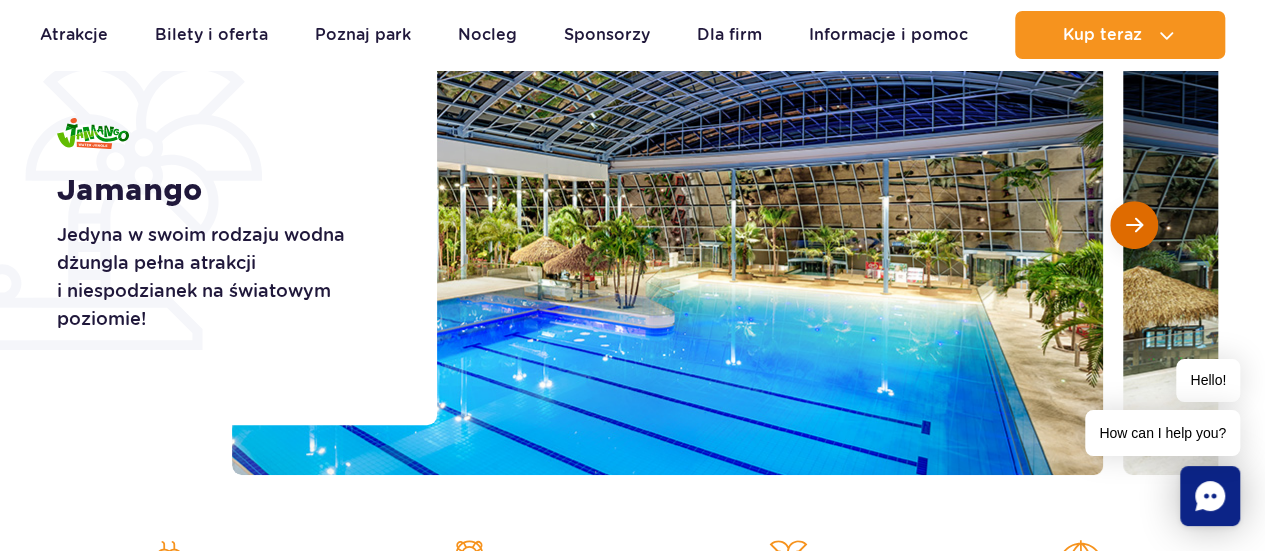 click at bounding box center [1134, 225] 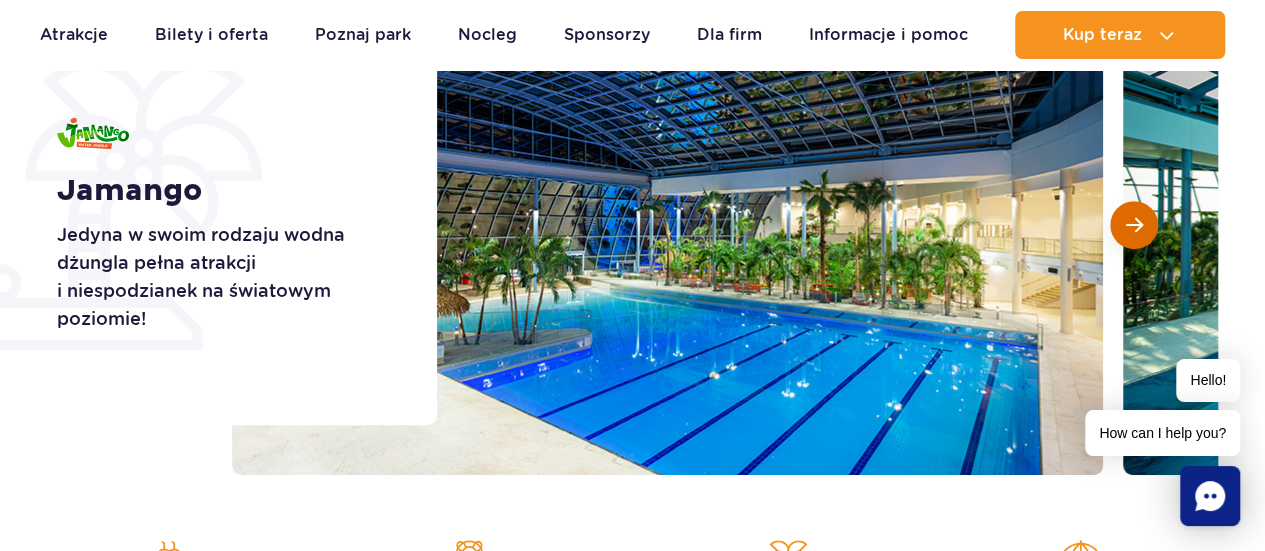 click at bounding box center [1134, 225] 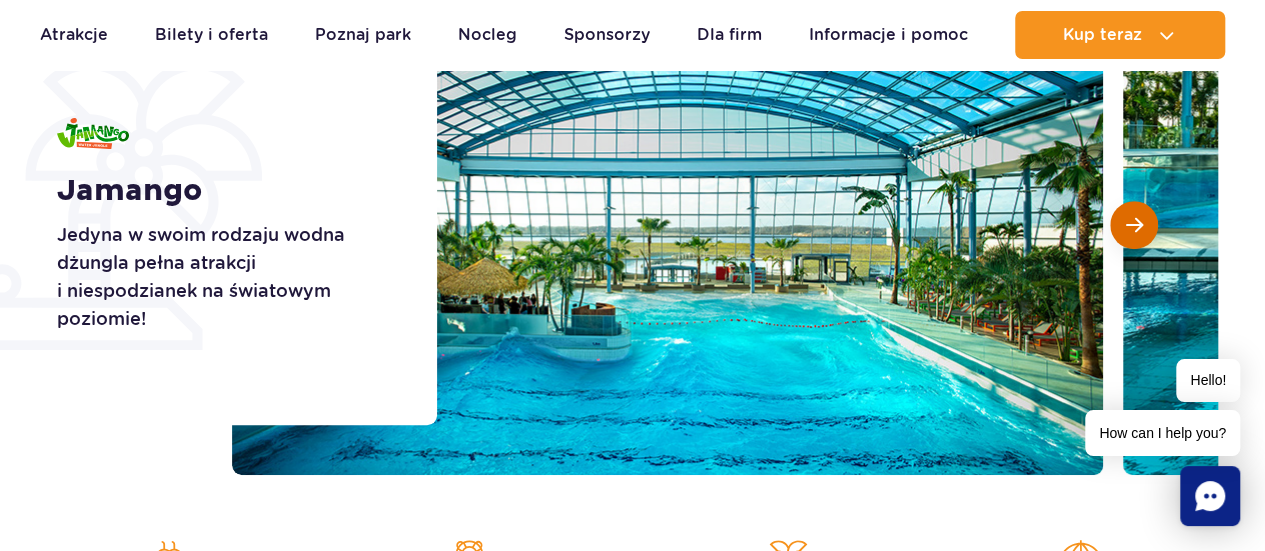 click at bounding box center [1134, 225] 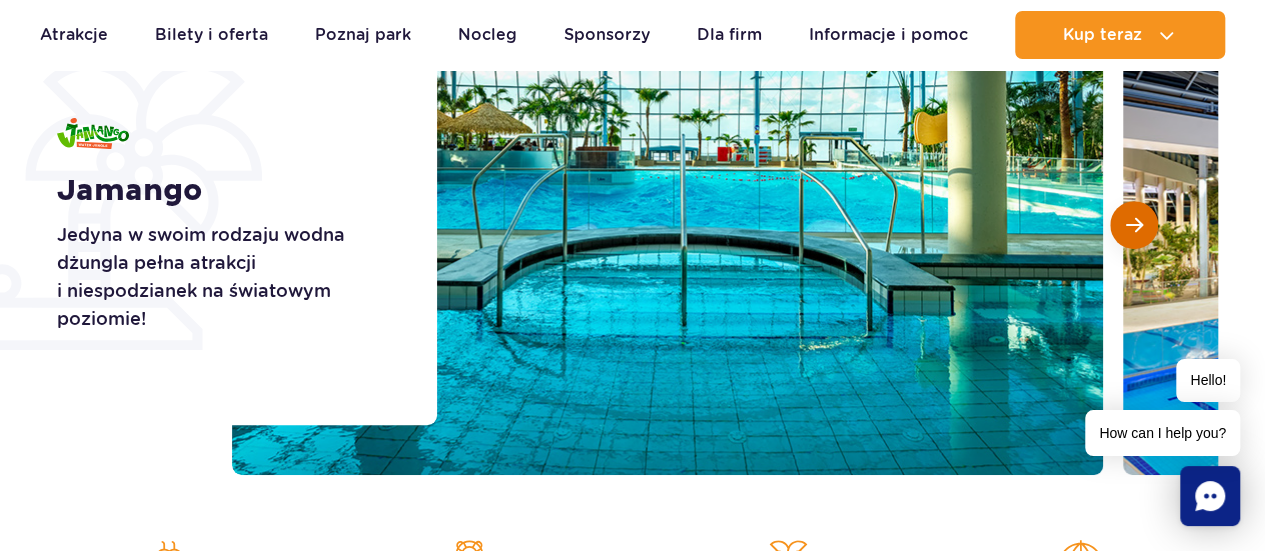 click at bounding box center (1134, 225) 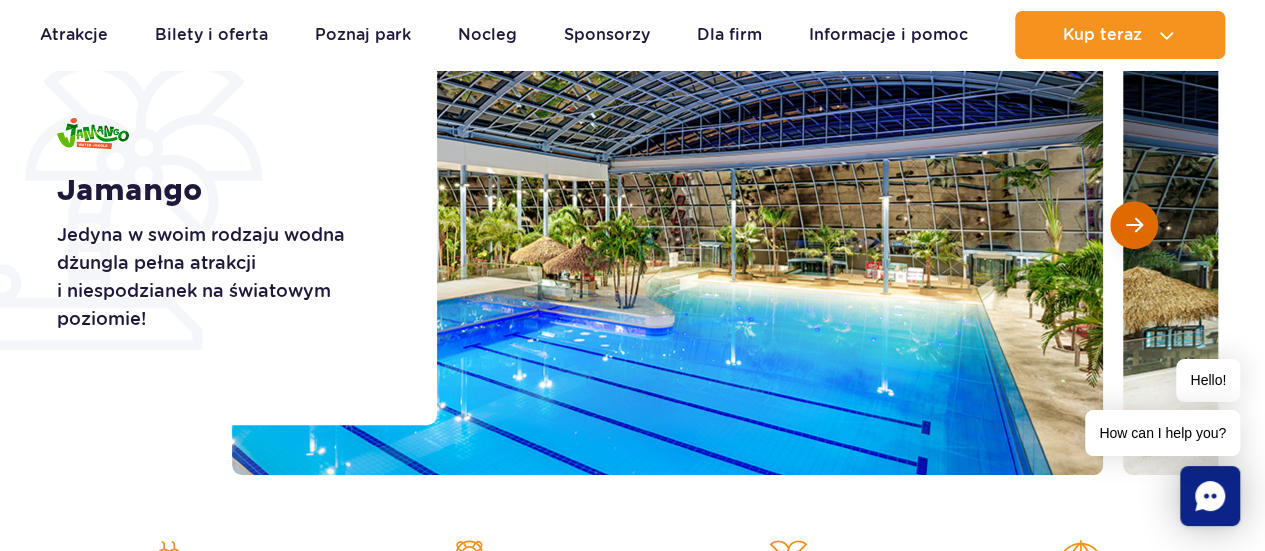 click at bounding box center [1134, 225] 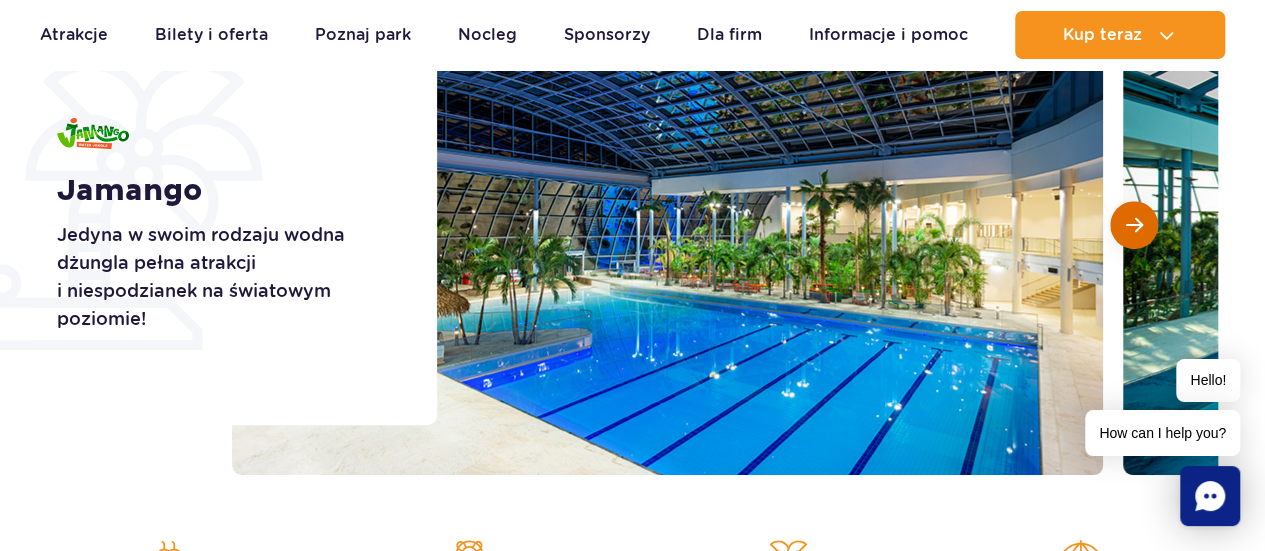 click at bounding box center [1134, 225] 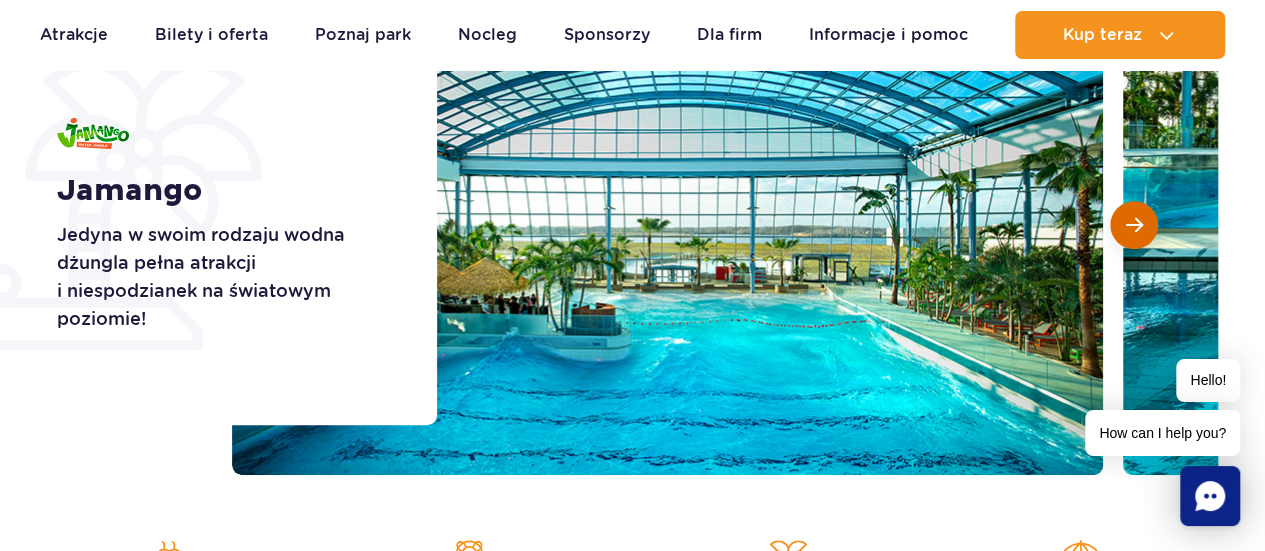 click at bounding box center (1134, 225) 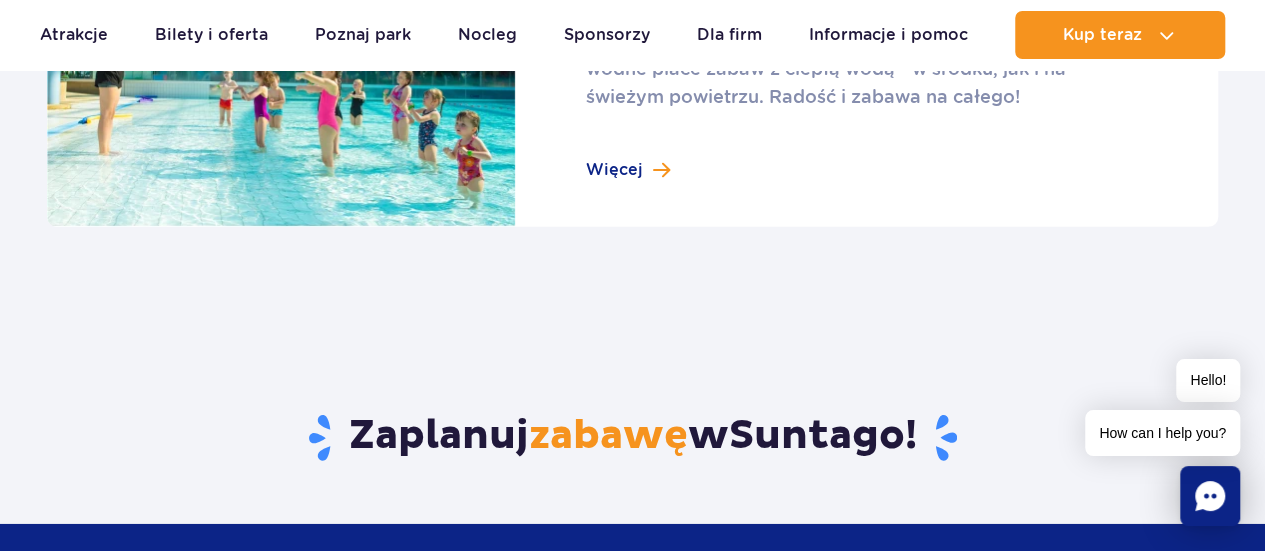 scroll, scrollTop: 3073, scrollLeft: 0, axis: vertical 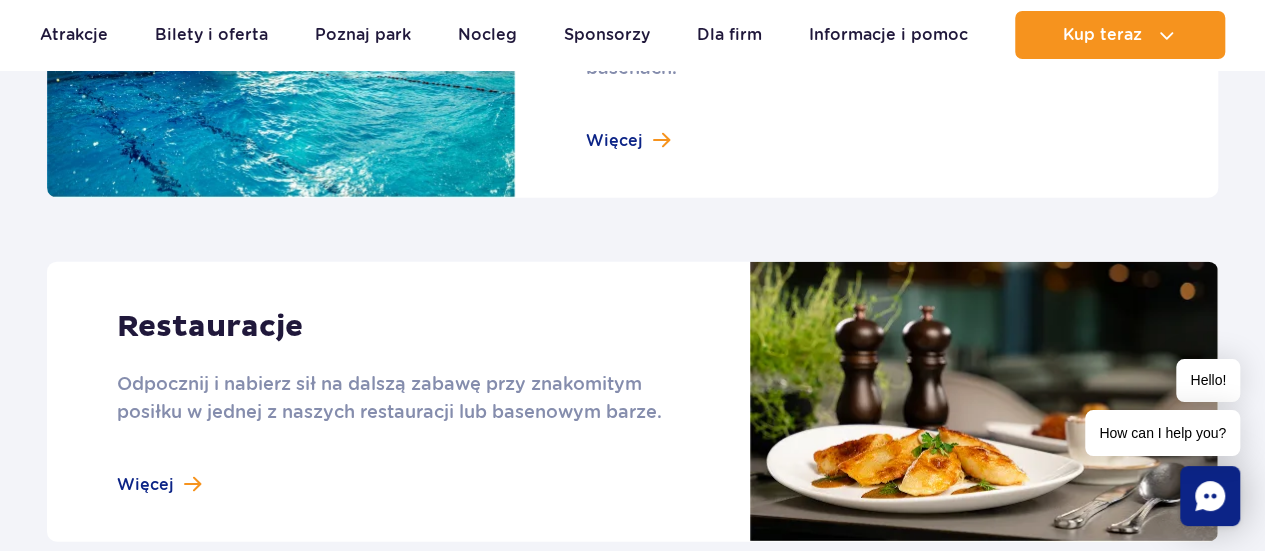 click at bounding box center (632, 402) 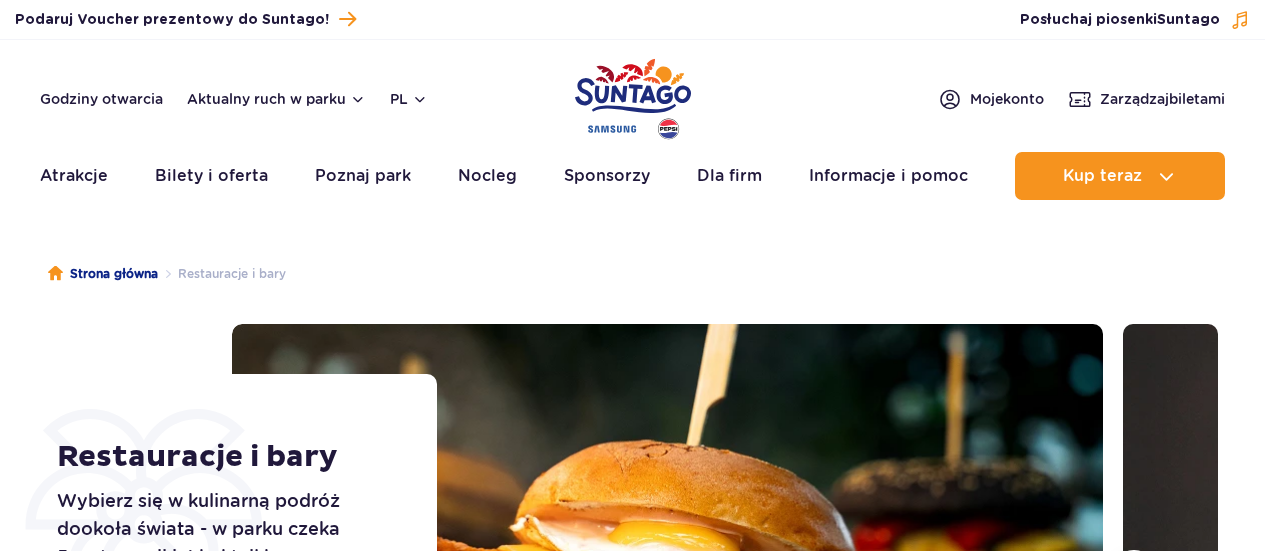 scroll, scrollTop: 0, scrollLeft: 0, axis: both 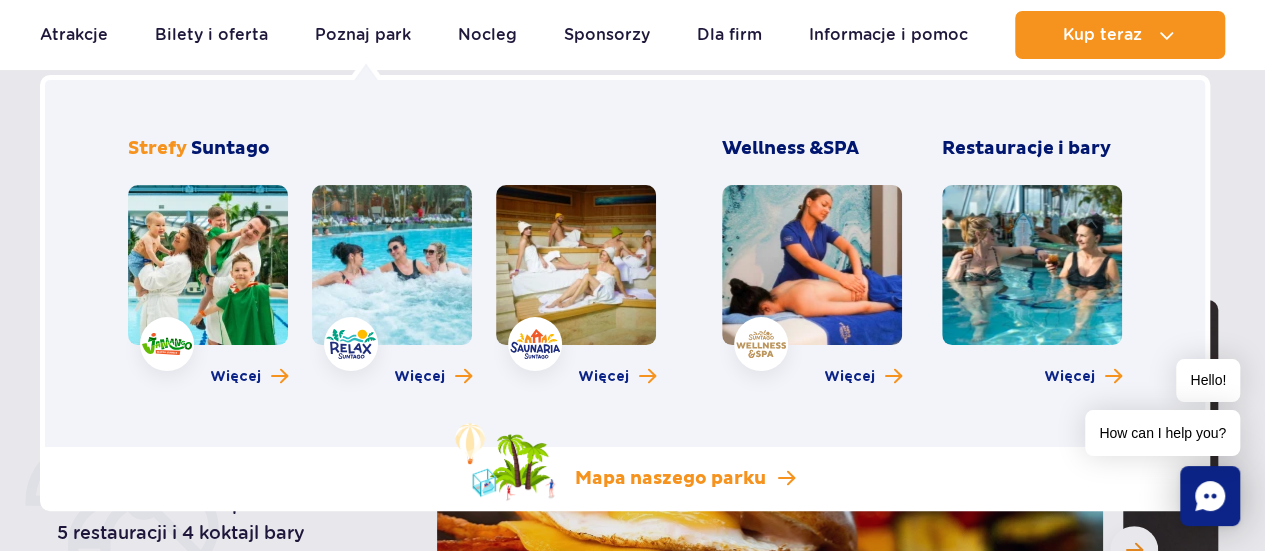 click on "Mapa naszego parku" at bounding box center (670, 479) 